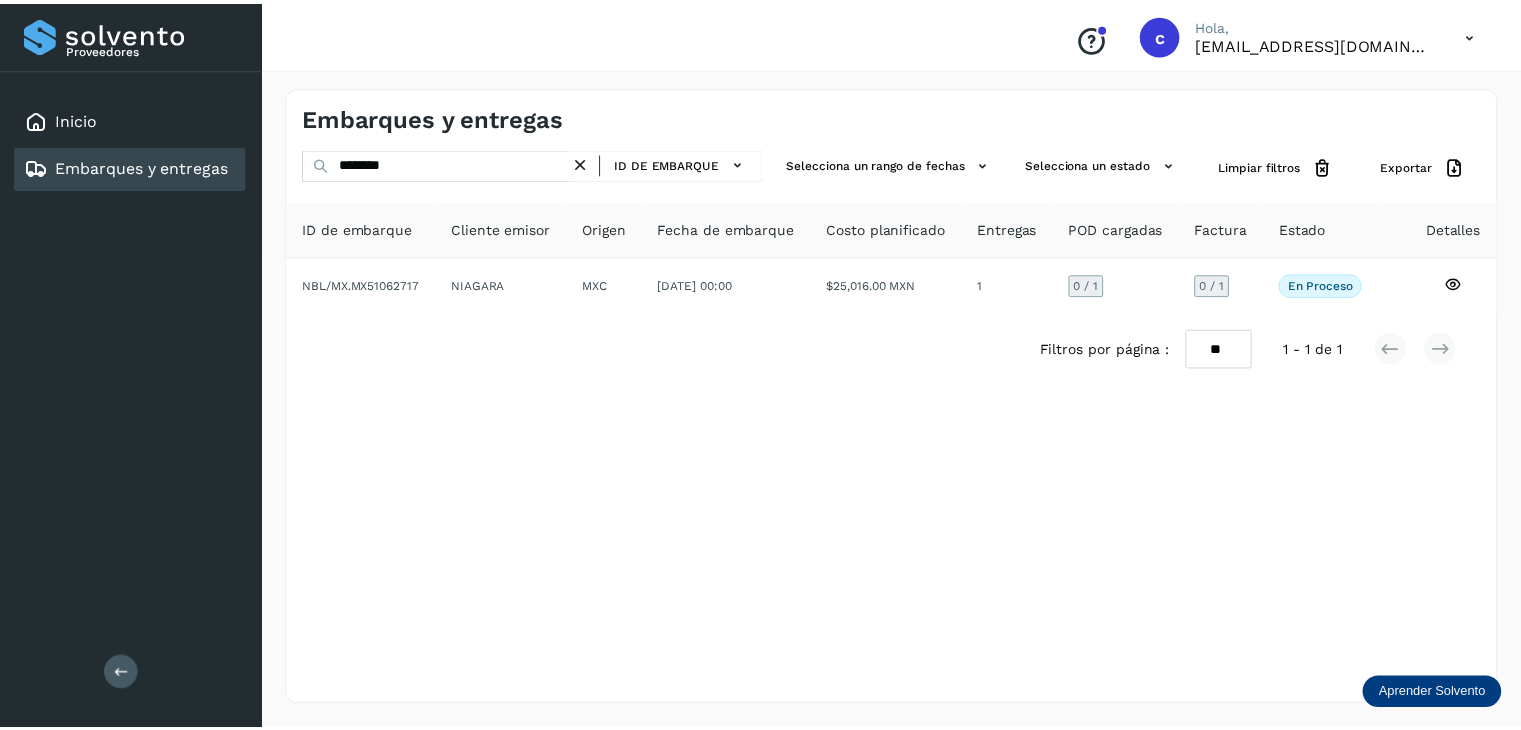 scroll, scrollTop: 0, scrollLeft: 0, axis: both 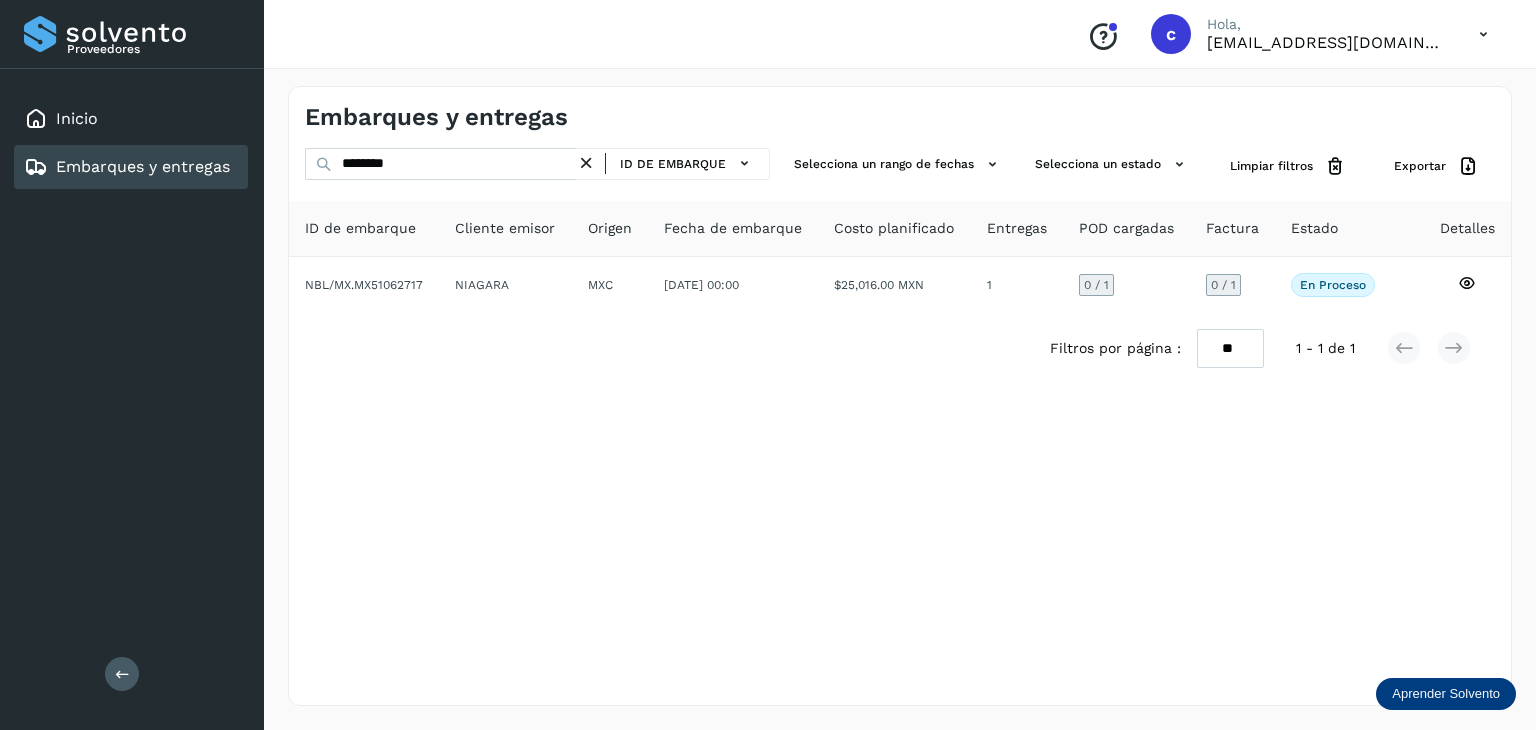 click on "Embarques y entregas" at bounding box center [143, 166] 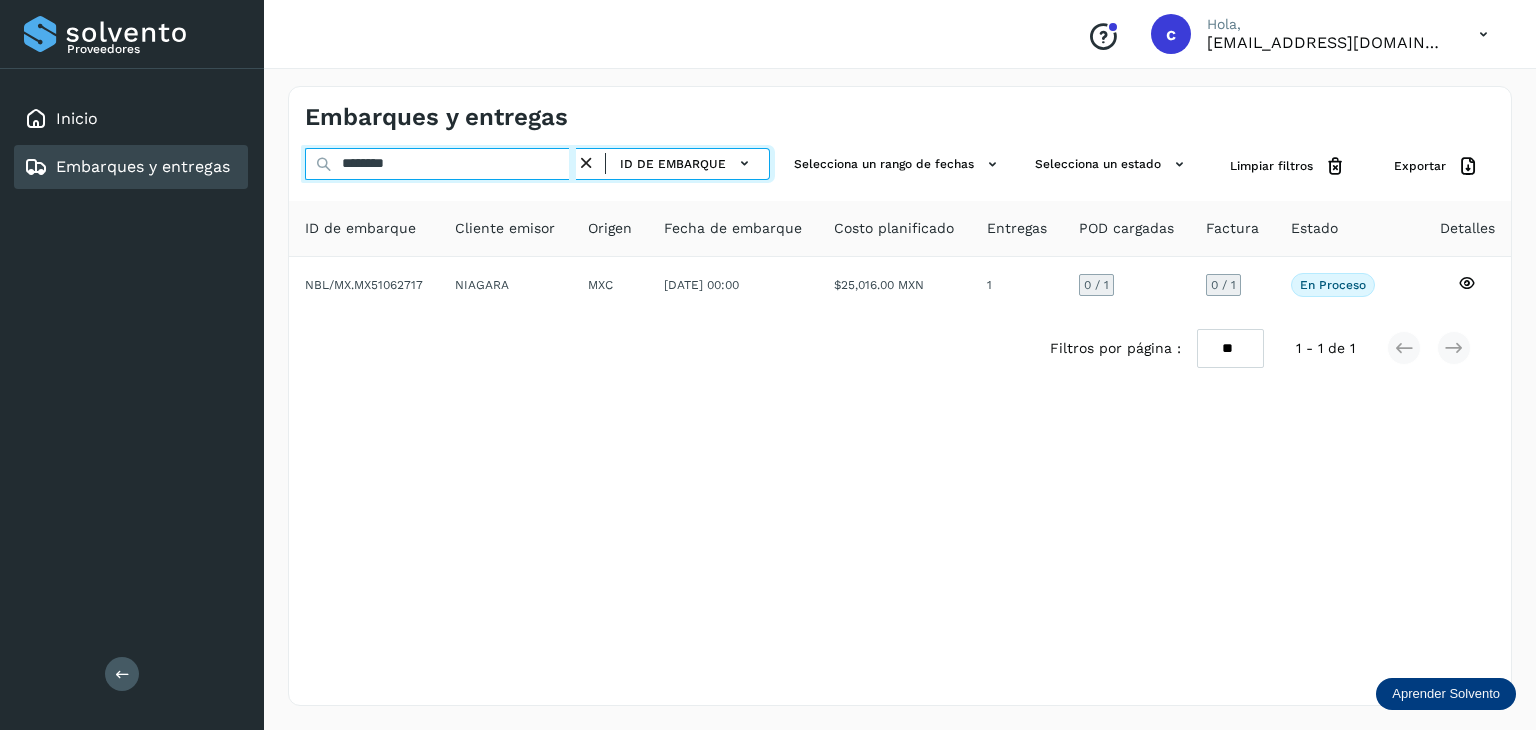 drag, startPoint x: 434, startPoint y: 165, endPoint x: 248, endPoint y: 149, distance: 186.6869 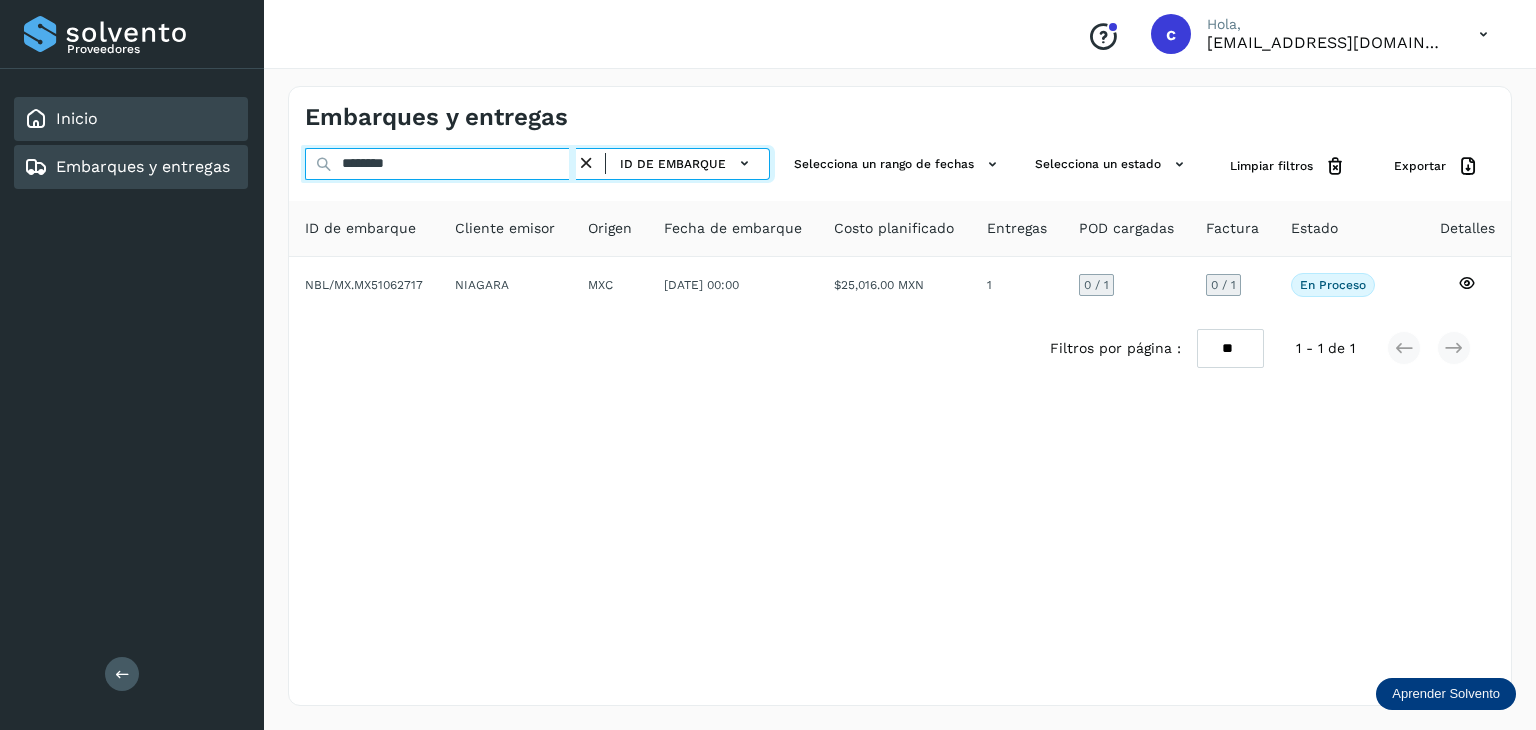 type 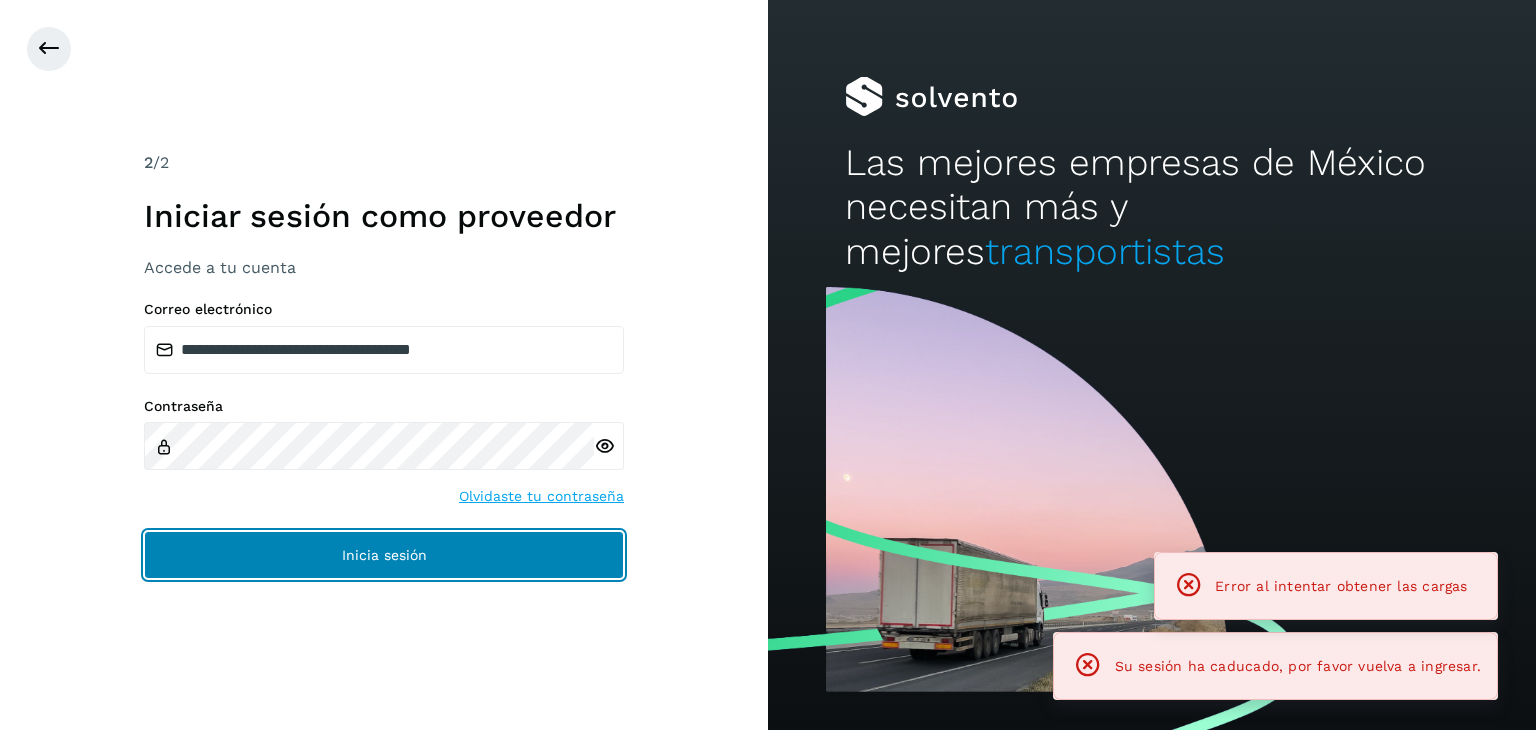 click on "Inicia sesión" at bounding box center [384, 555] 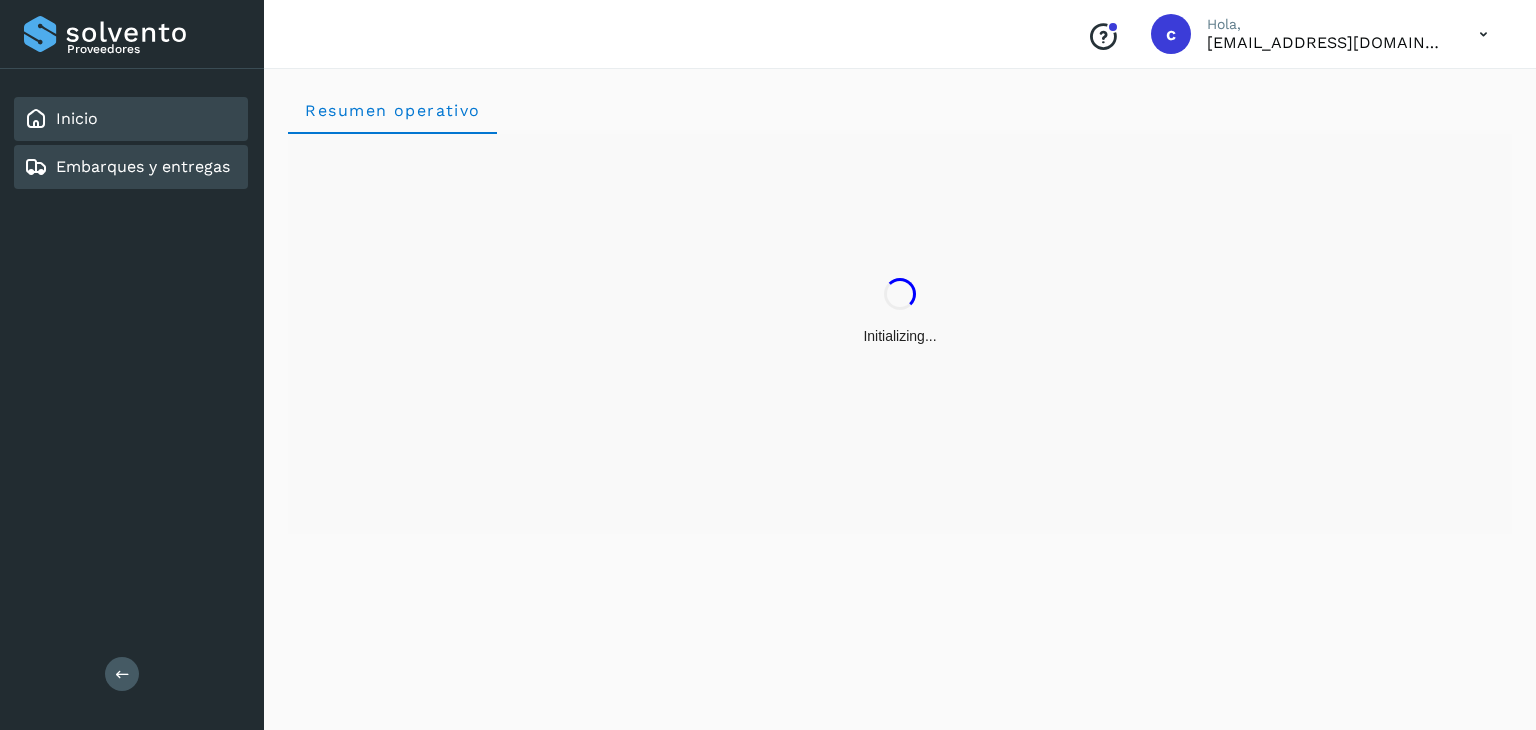 click on "Embarques y entregas" at bounding box center (143, 166) 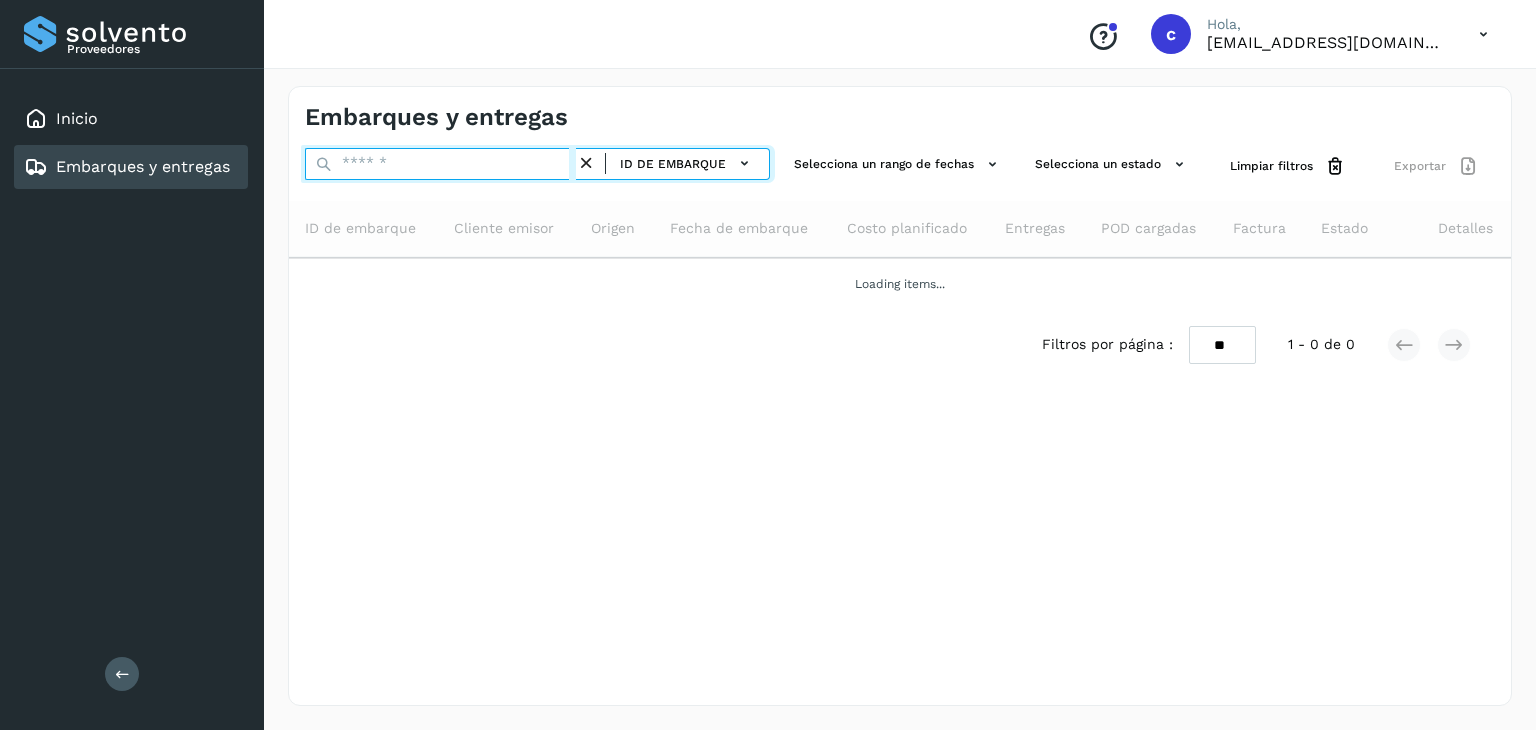 drag, startPoint x: 415, startPoint y: 165, endPoint x: 304, endPoint y: 170, distance: 111.11256 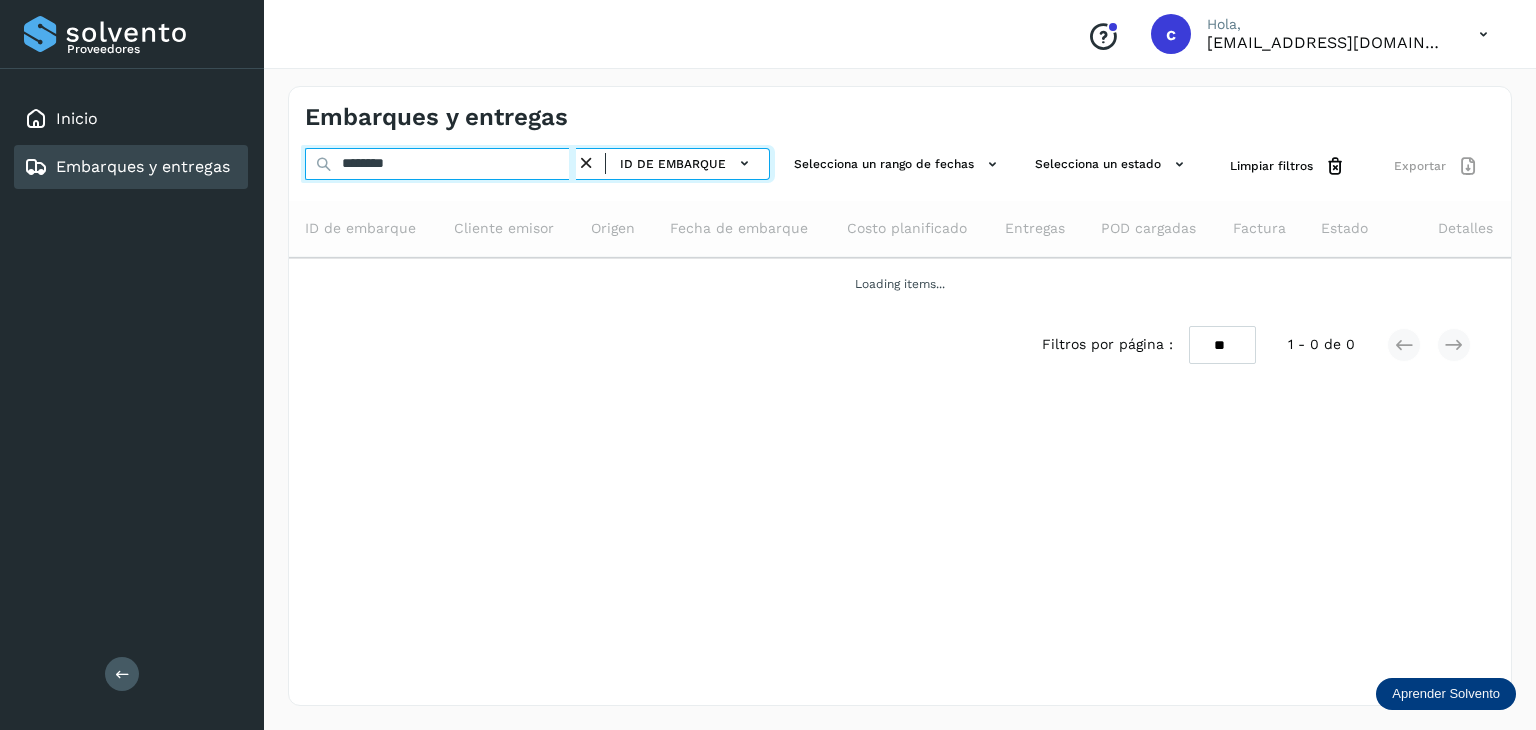 type on "********" 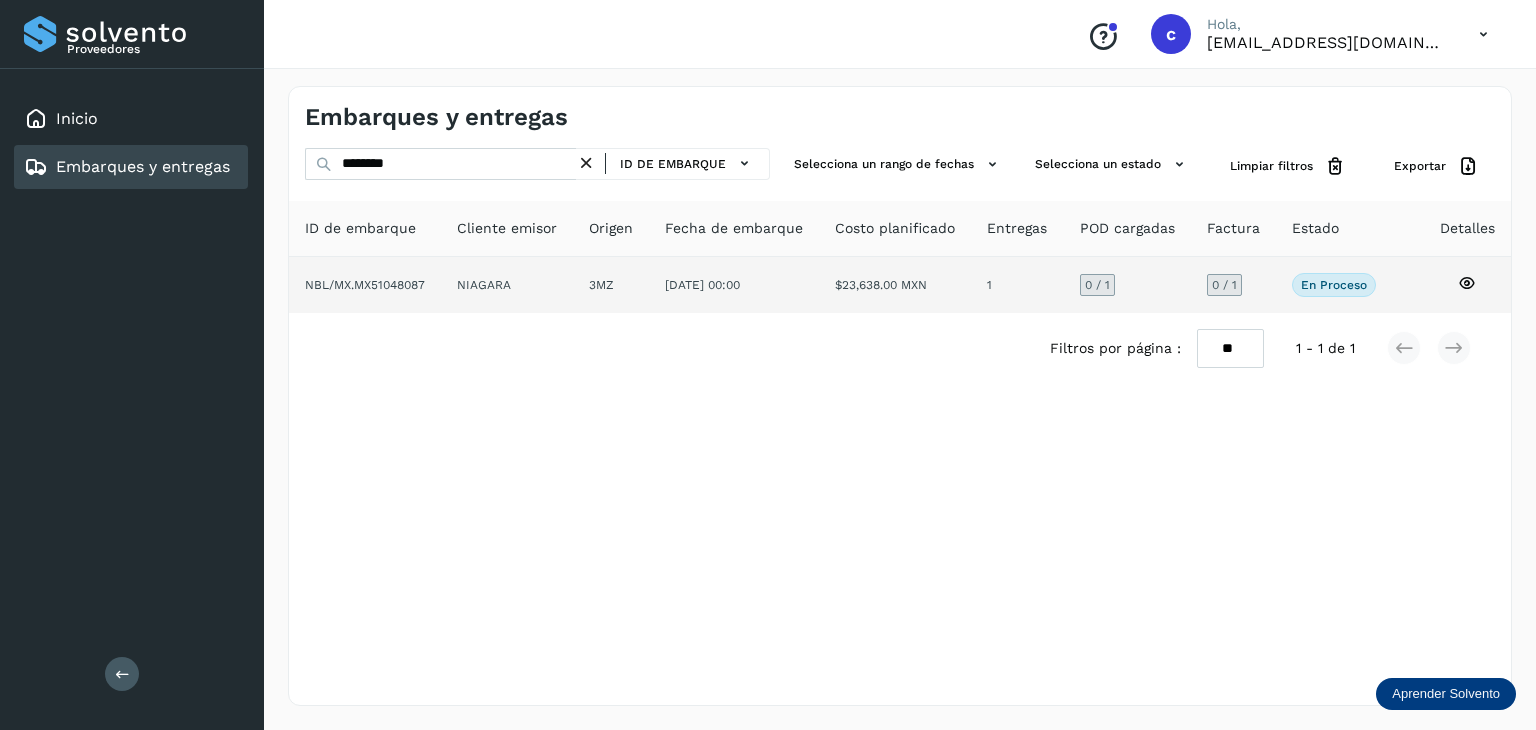 click 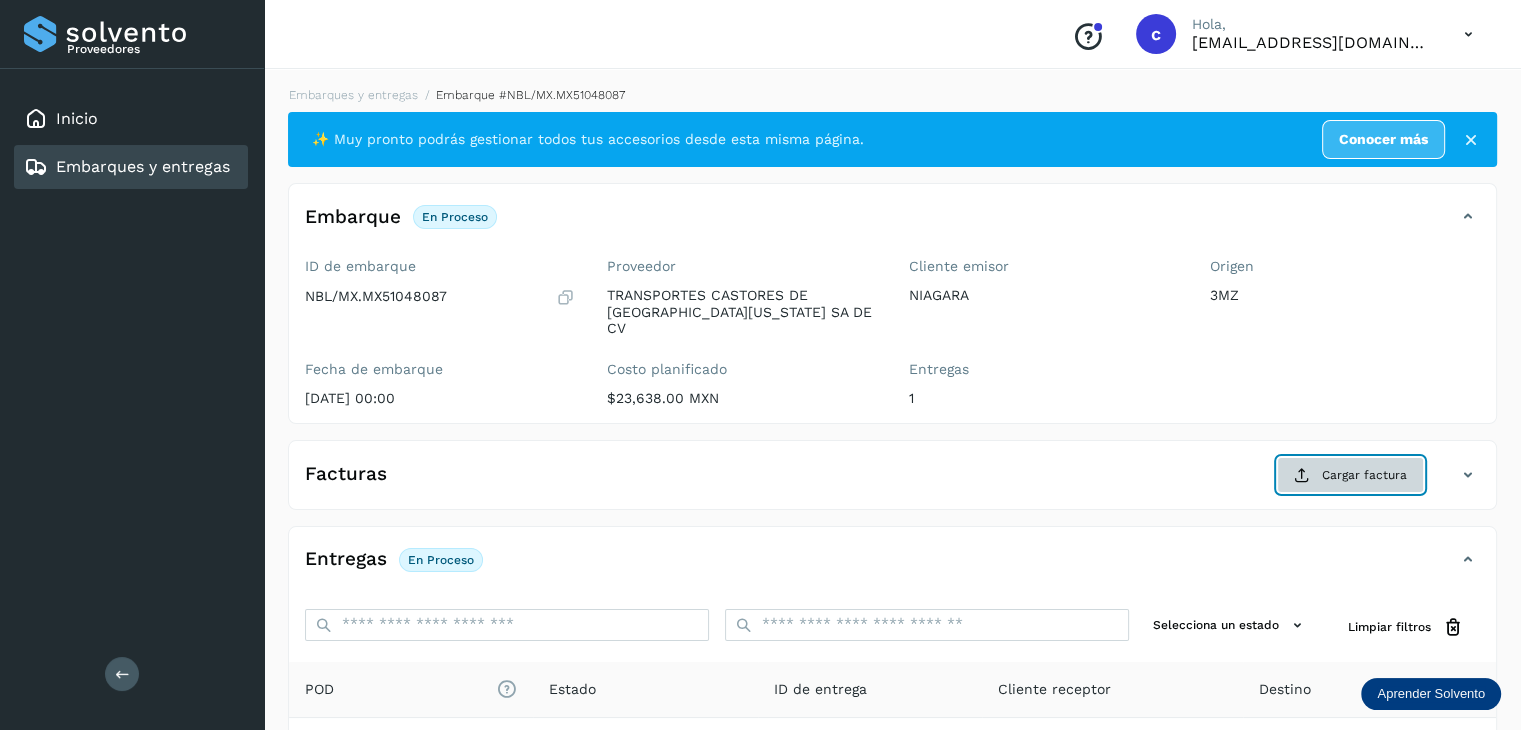 click on "Cargar factura" 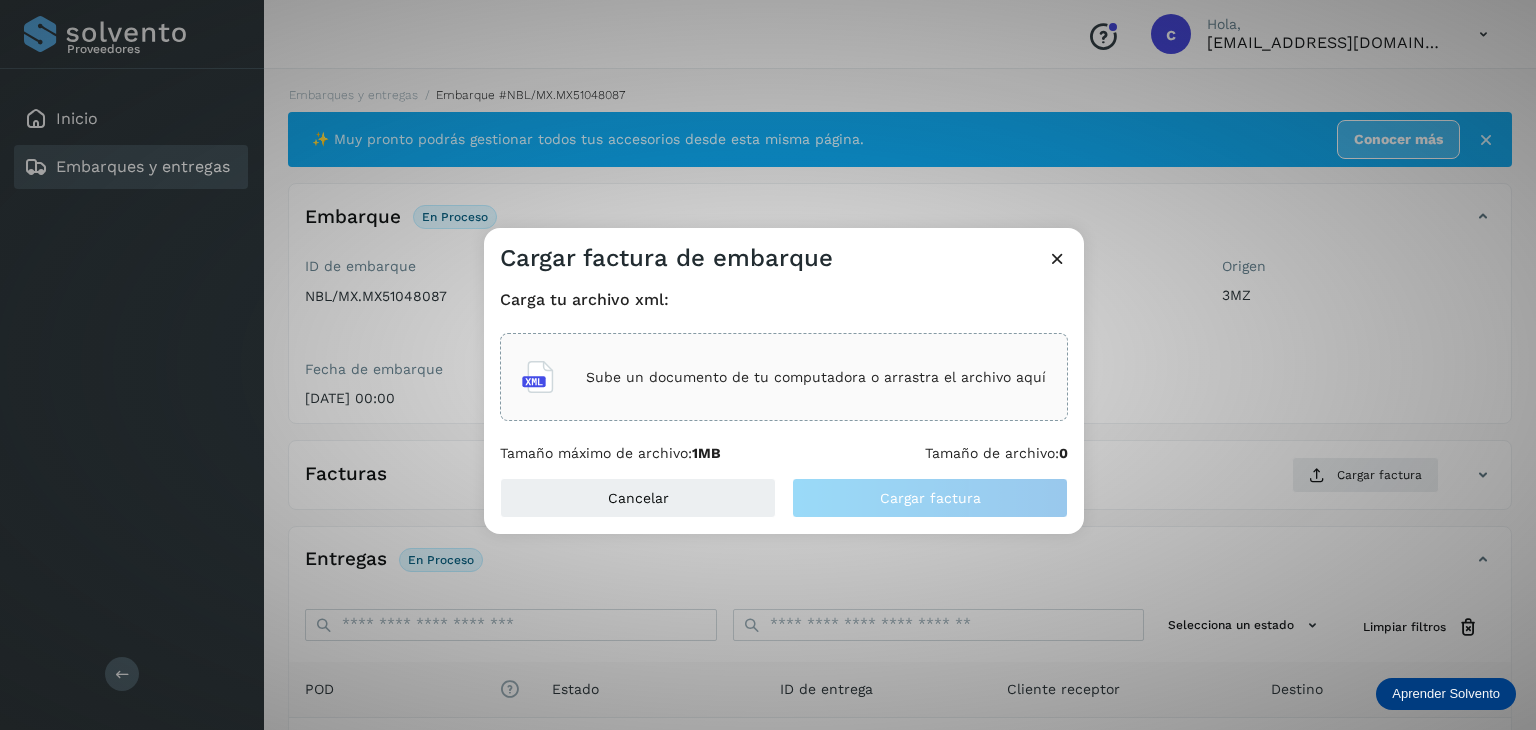 click on "Sube un documento de tu computadora o arrastra el archivo aquí" at bounding box center (816, 377) 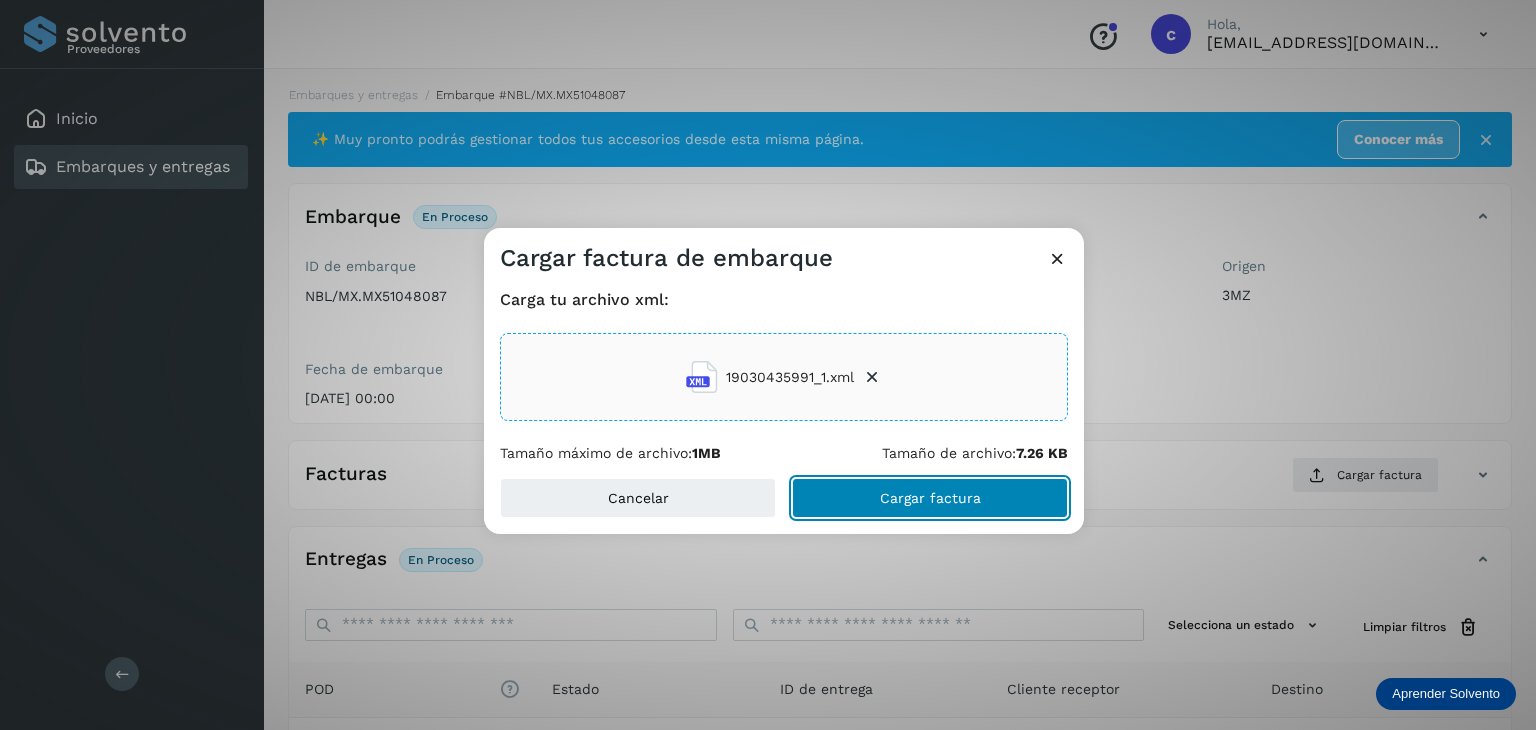 click on "Cargar factura" 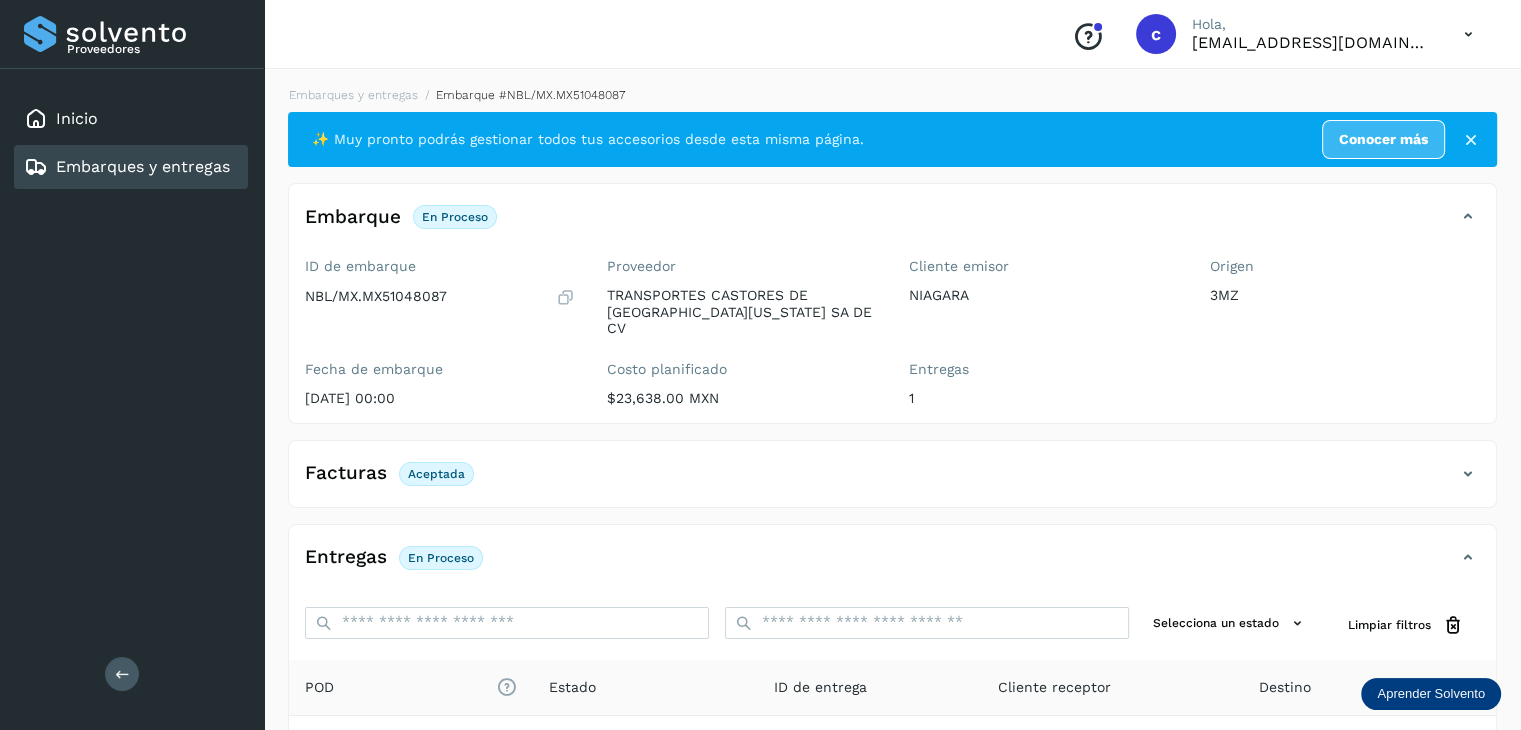 click on "Entregas En proceso Selecciona un estado Limpiar filtros POD
El tamaño máximo de archivo es de 20 Mb.
Estado ID de entrega Cliente receptor Destino Subir POD En proceso 7080505045  COSTCO AGUASCALIENTES COSTCO 7080505045 POD Destino: AGUASCALIENTES En proceso Filtros por página : ** ** ** 1 - 1 de 1" 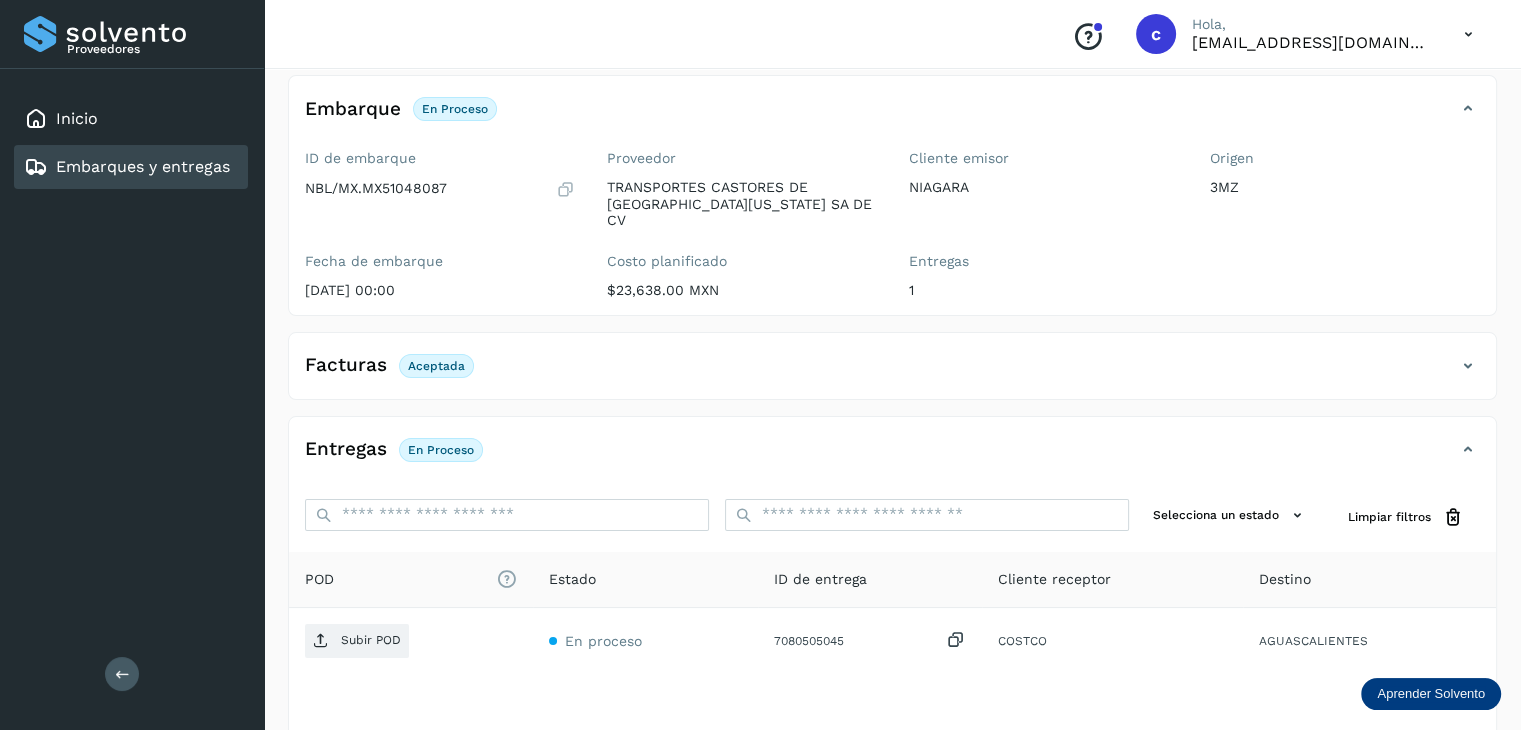 scroll, scrollTop: 229, scrollLeft: 0, axis: vertical 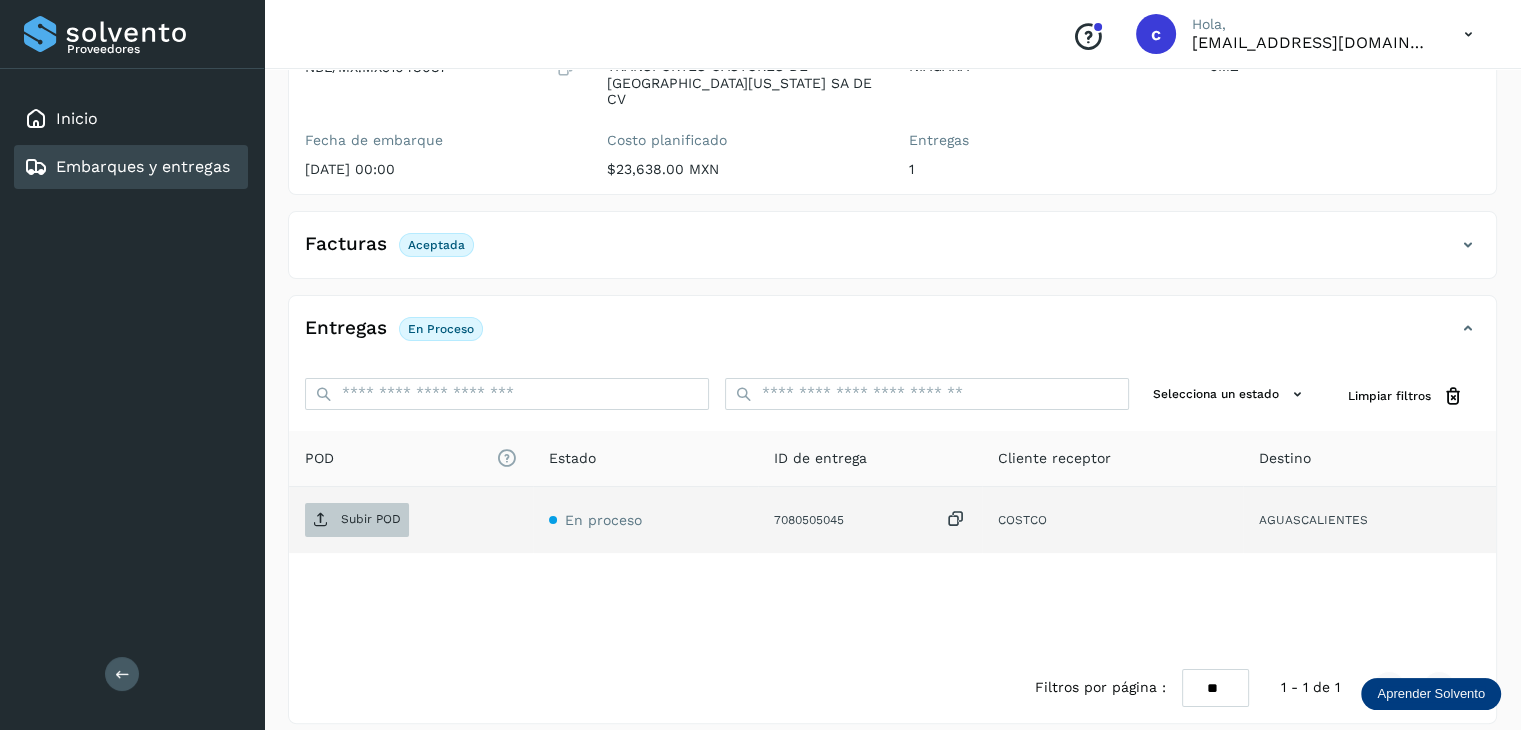 click on "Subir POD" at bounding box center (371, 519) 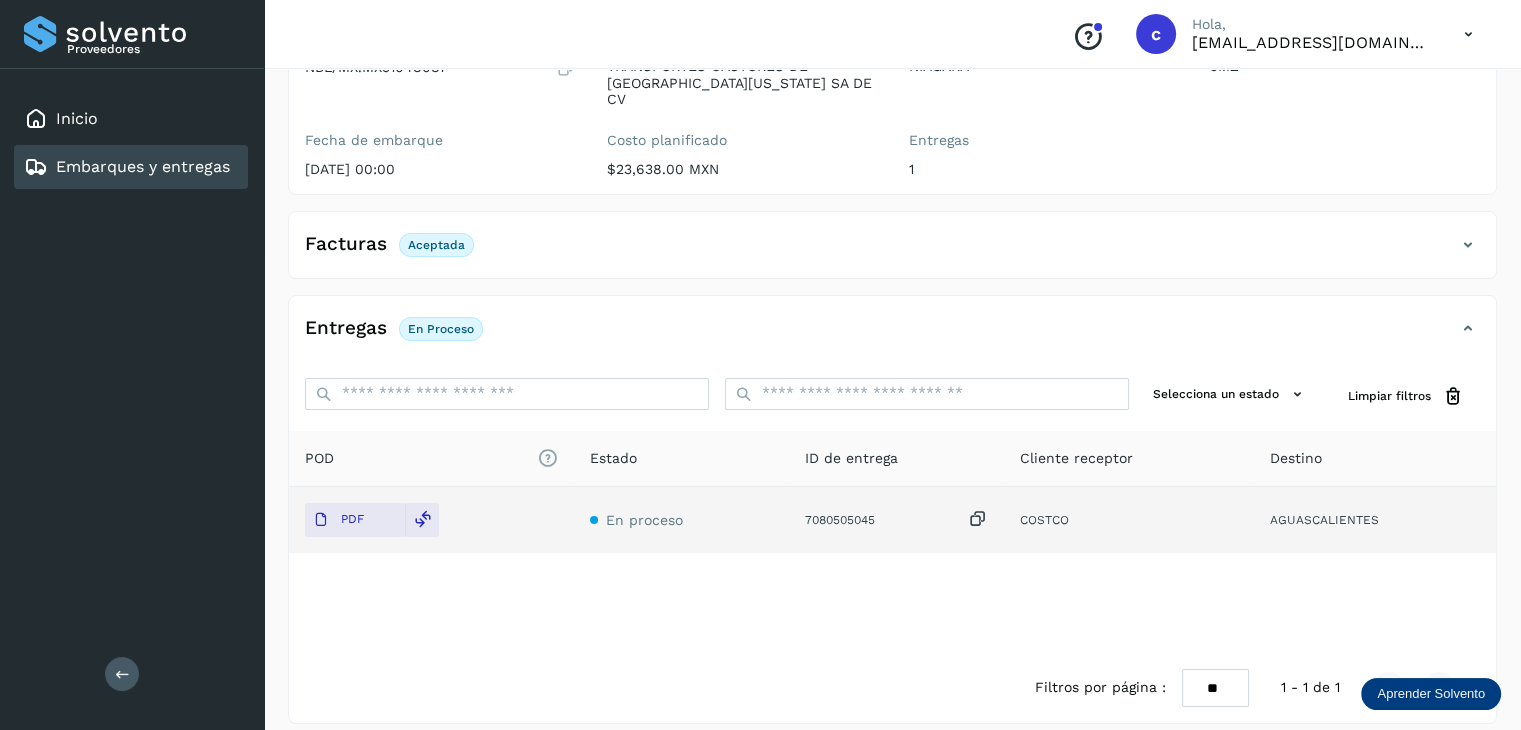 scroll, scrollTop: 221, scrollLeft: 0, axis: vertical 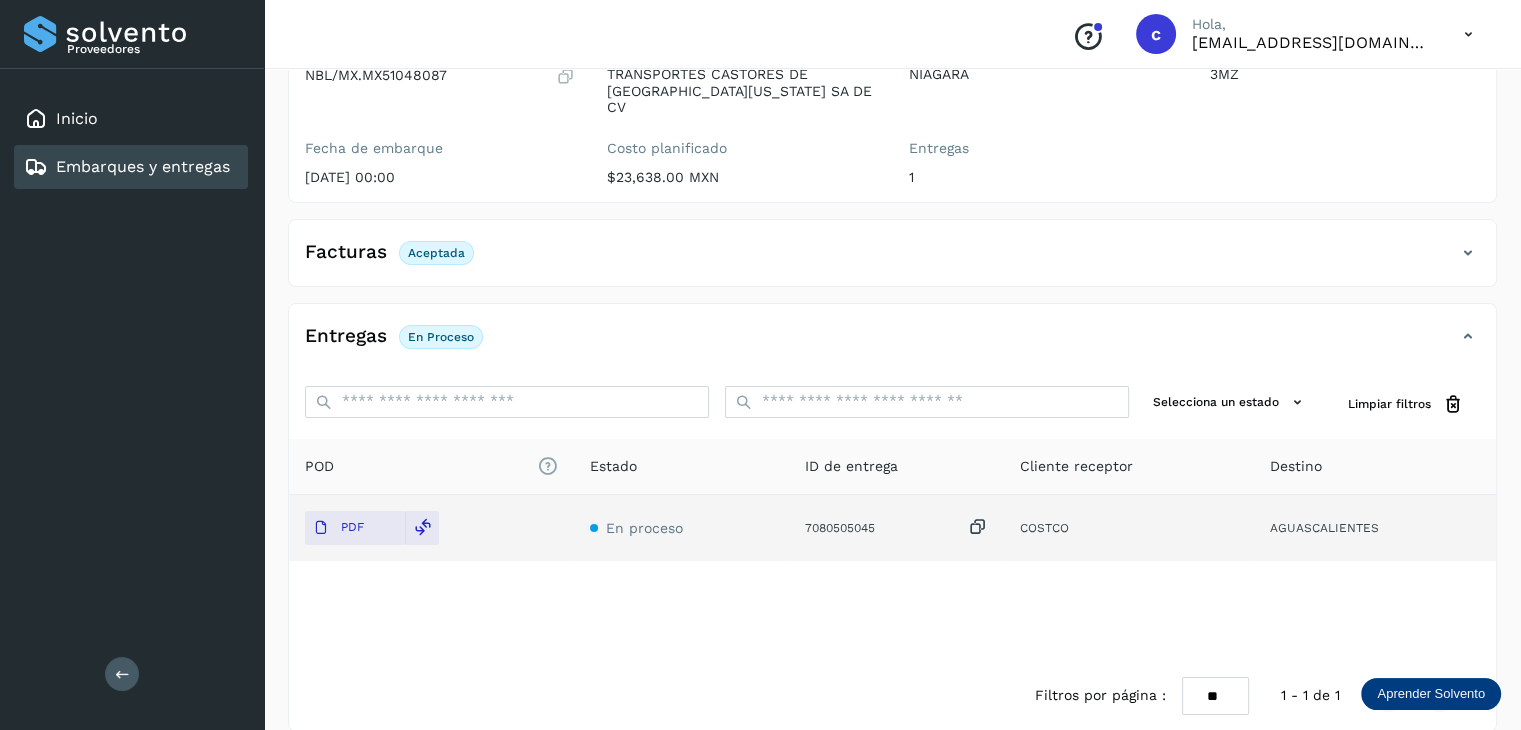 drag, startPoint x: 174, startPoint y: 166, endPoint x: 244, endPoint y: 169, distance: 70.064255 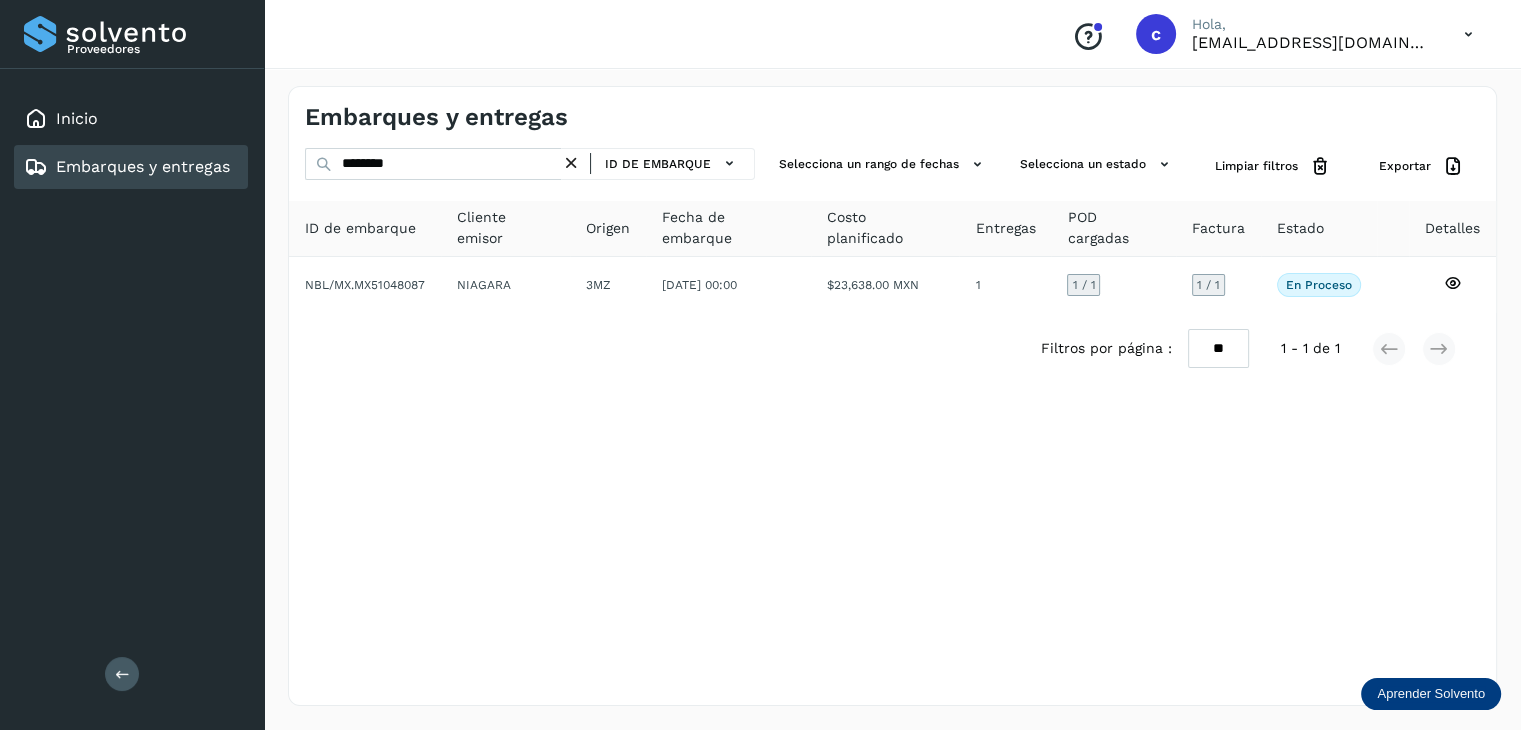 scroll, scrollTop: 0, scrollLeft: 0, axis: both 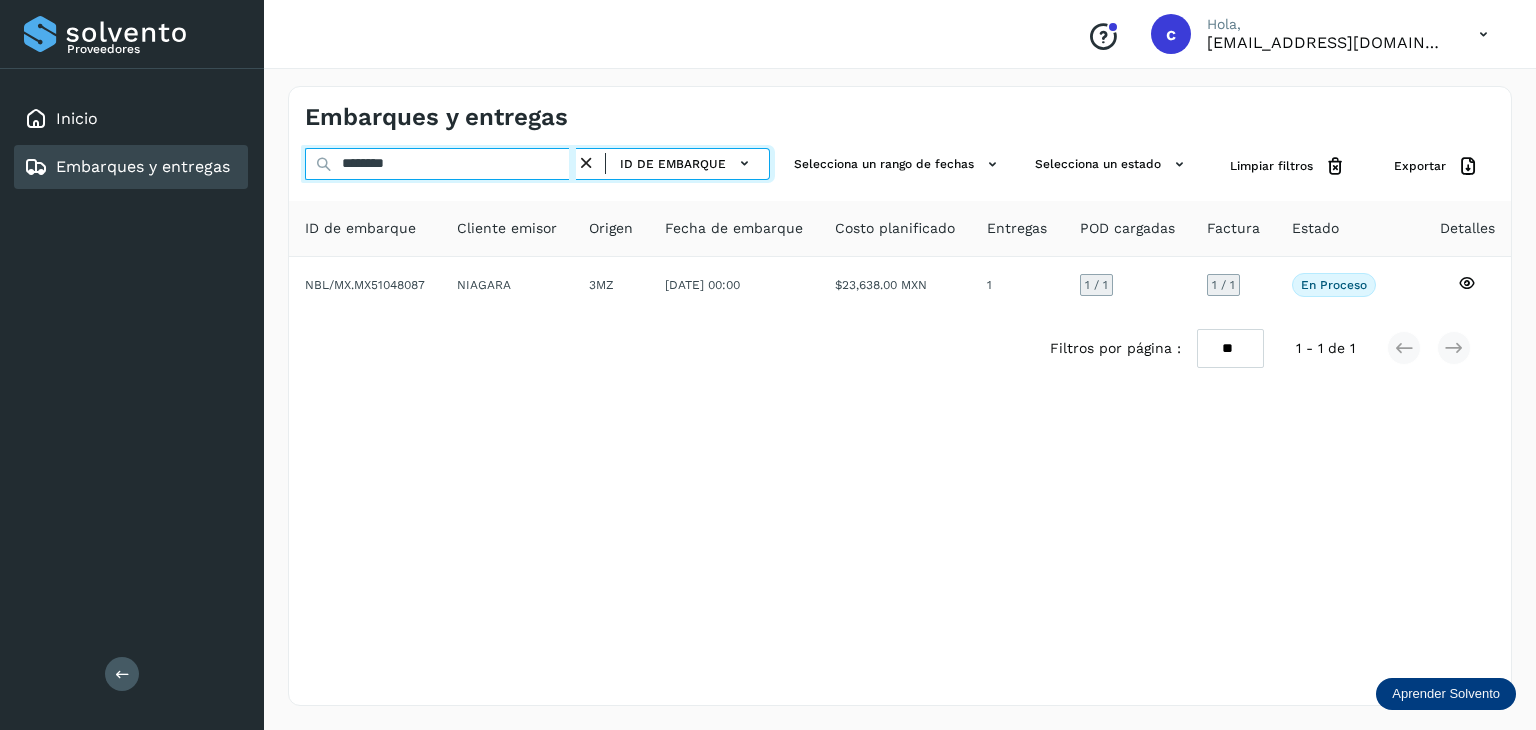 drag, startPoint x: 428, startPoint y: 163, endPoint x: 254, endPoint y: 157, distance: 174.10342 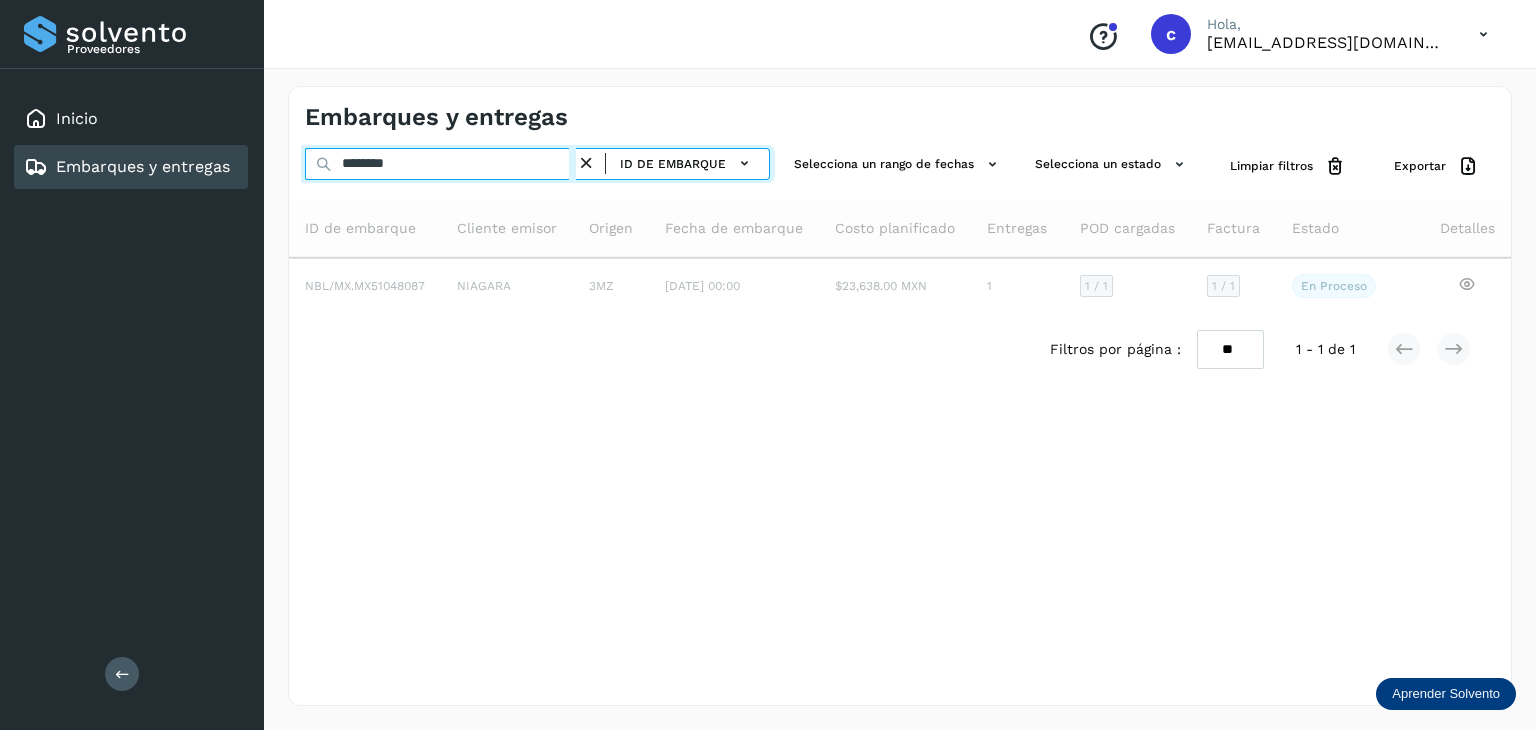 type on "********" 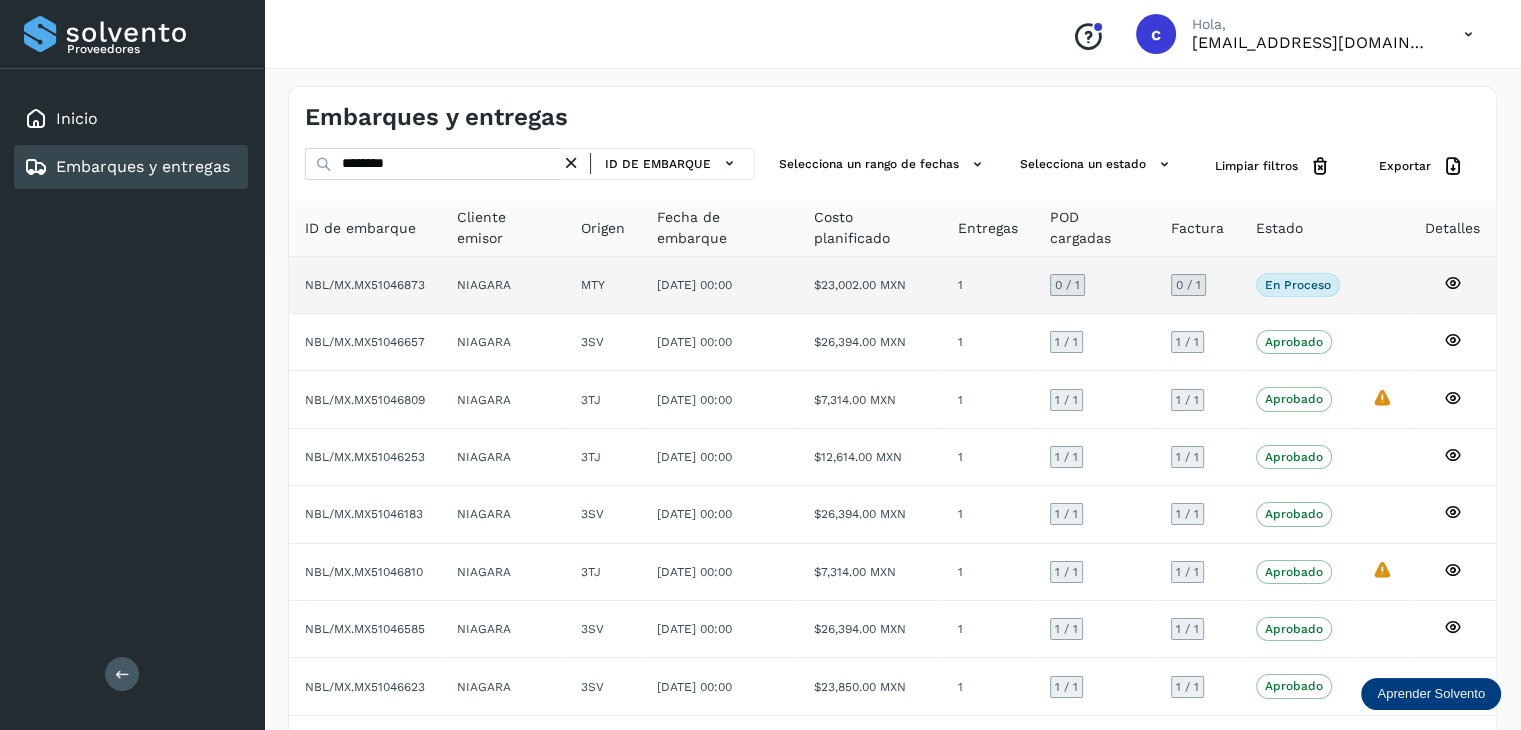 click 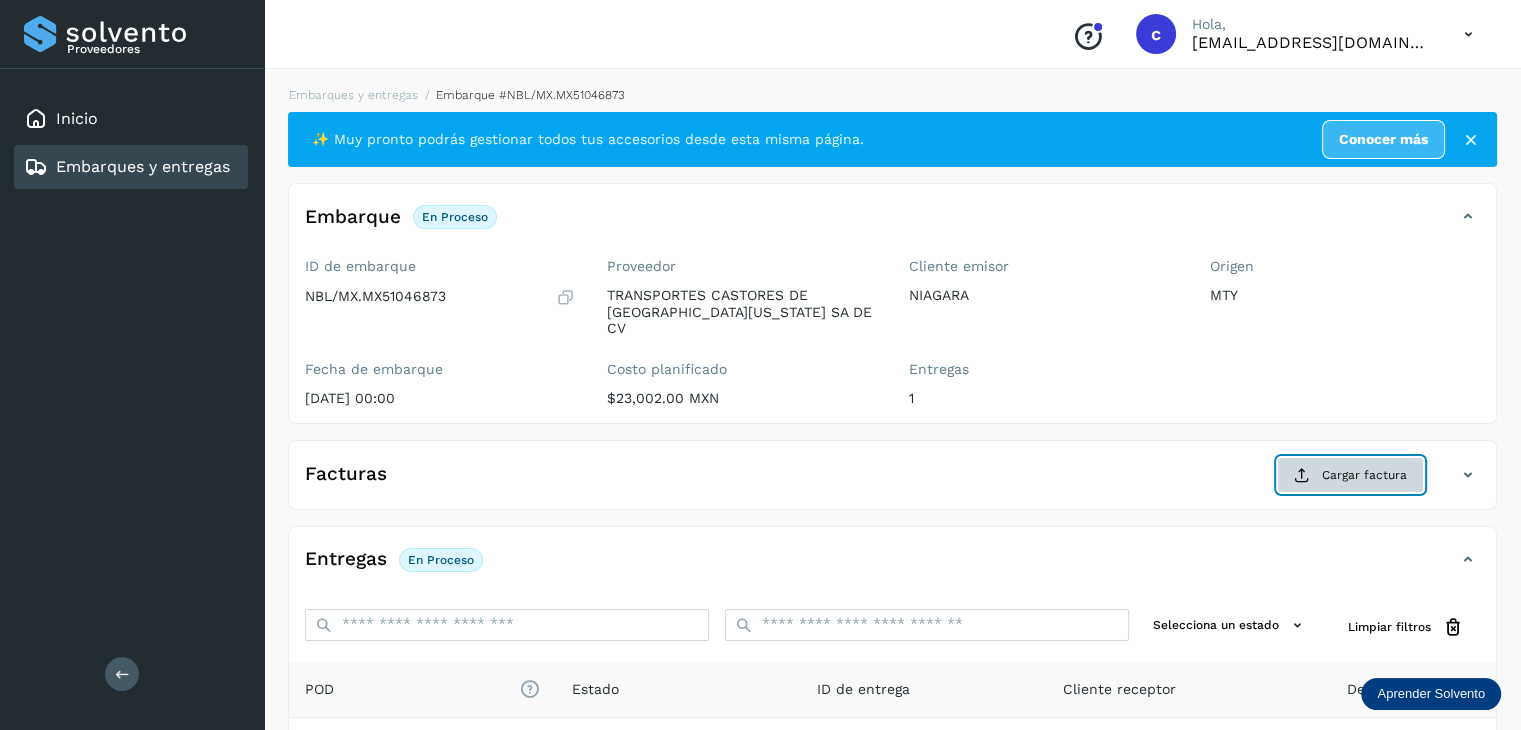 click on "Cargar factura" 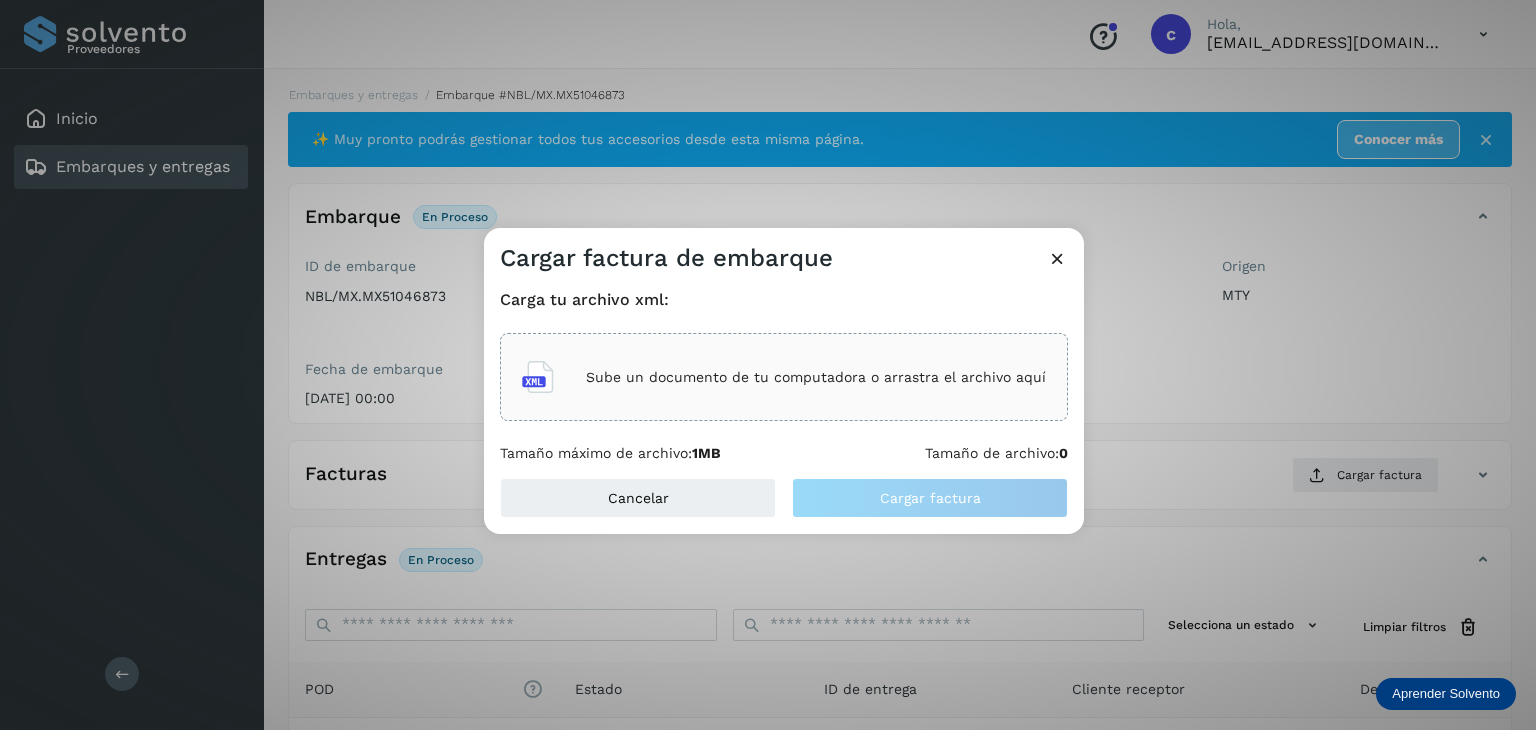 click on "Sube un documento de tu computadora o arrastra el archivo aquí" 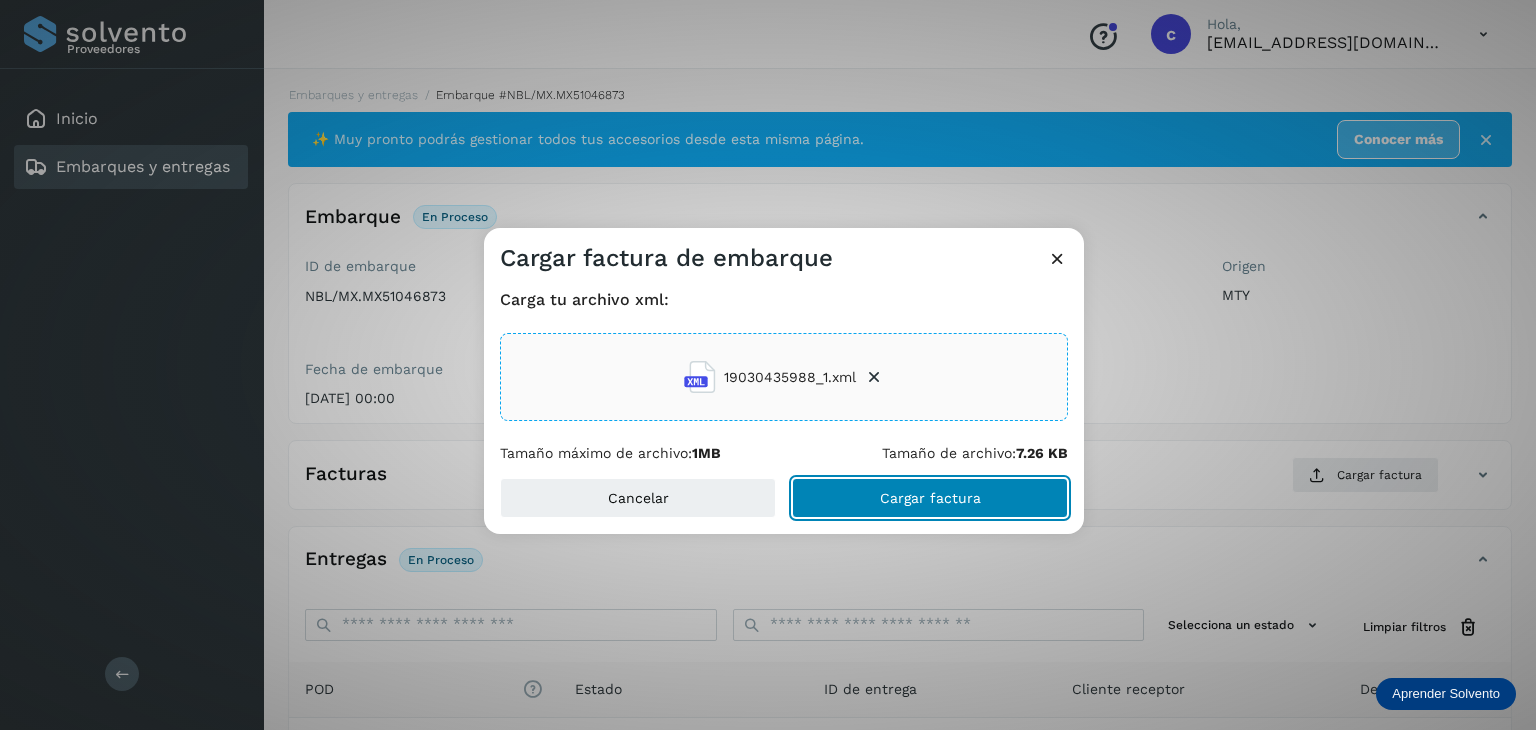 click on "Cargar factura" 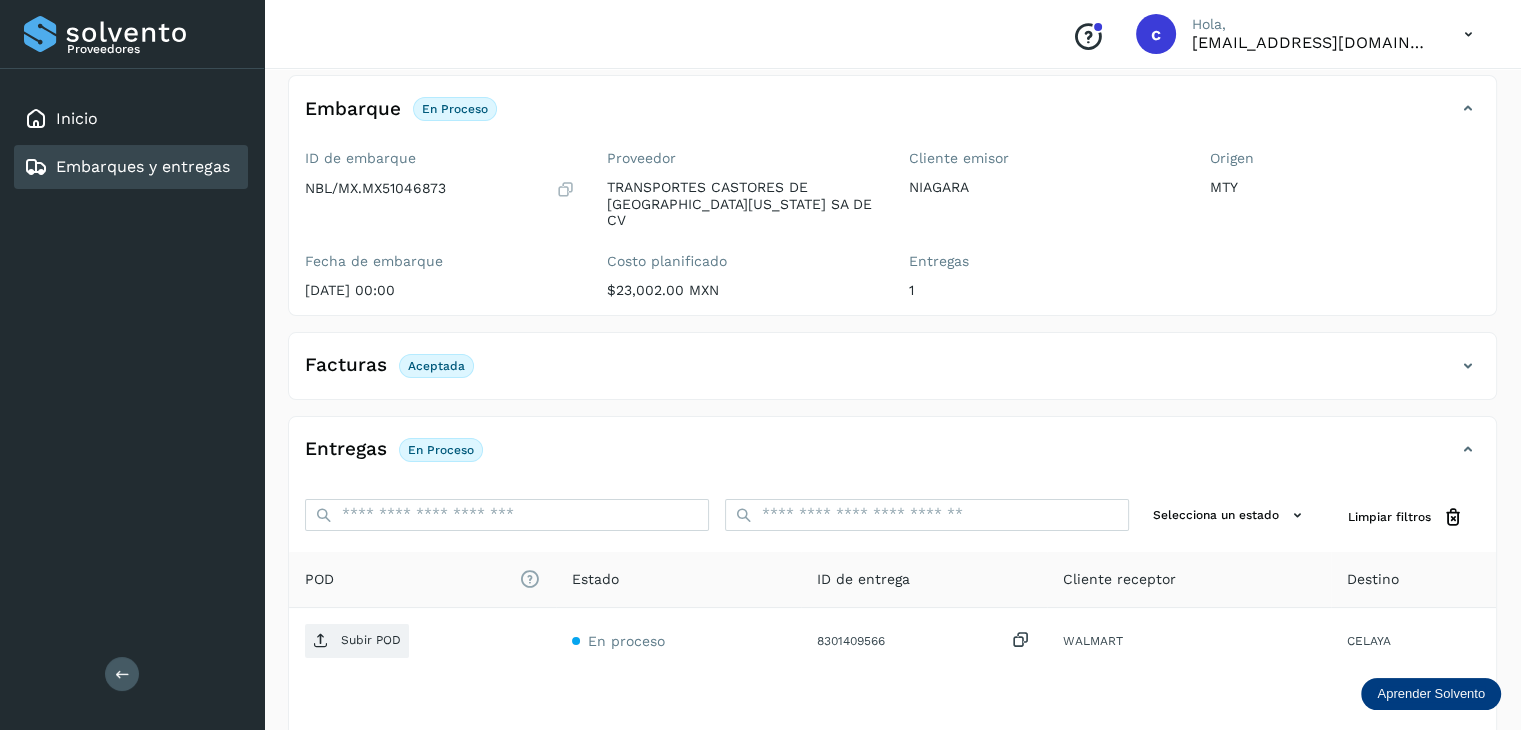 scroll, scrollTop: 229, scrollLeft: 0, axis: vertical 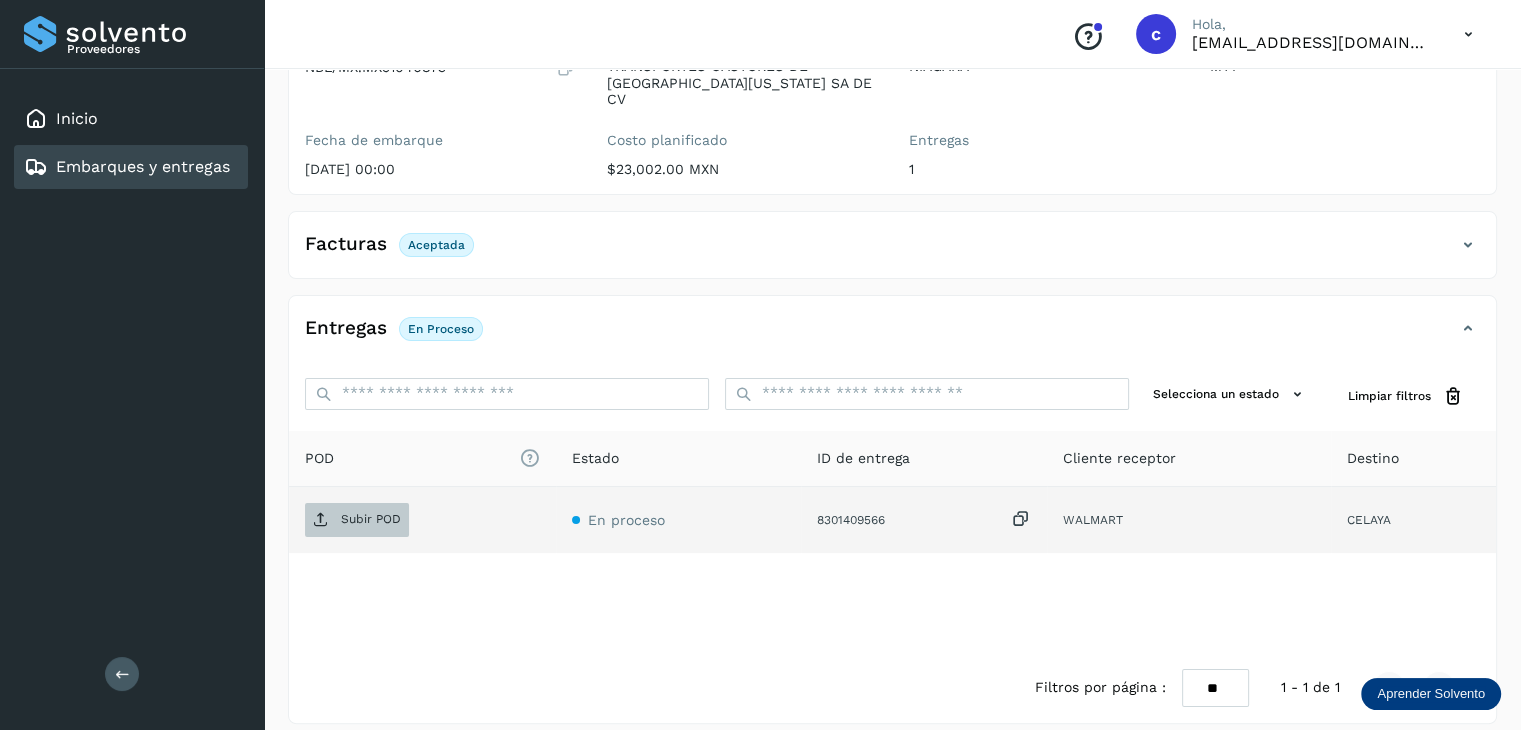 click on "Subir POD" at bounding box center (371, 519) 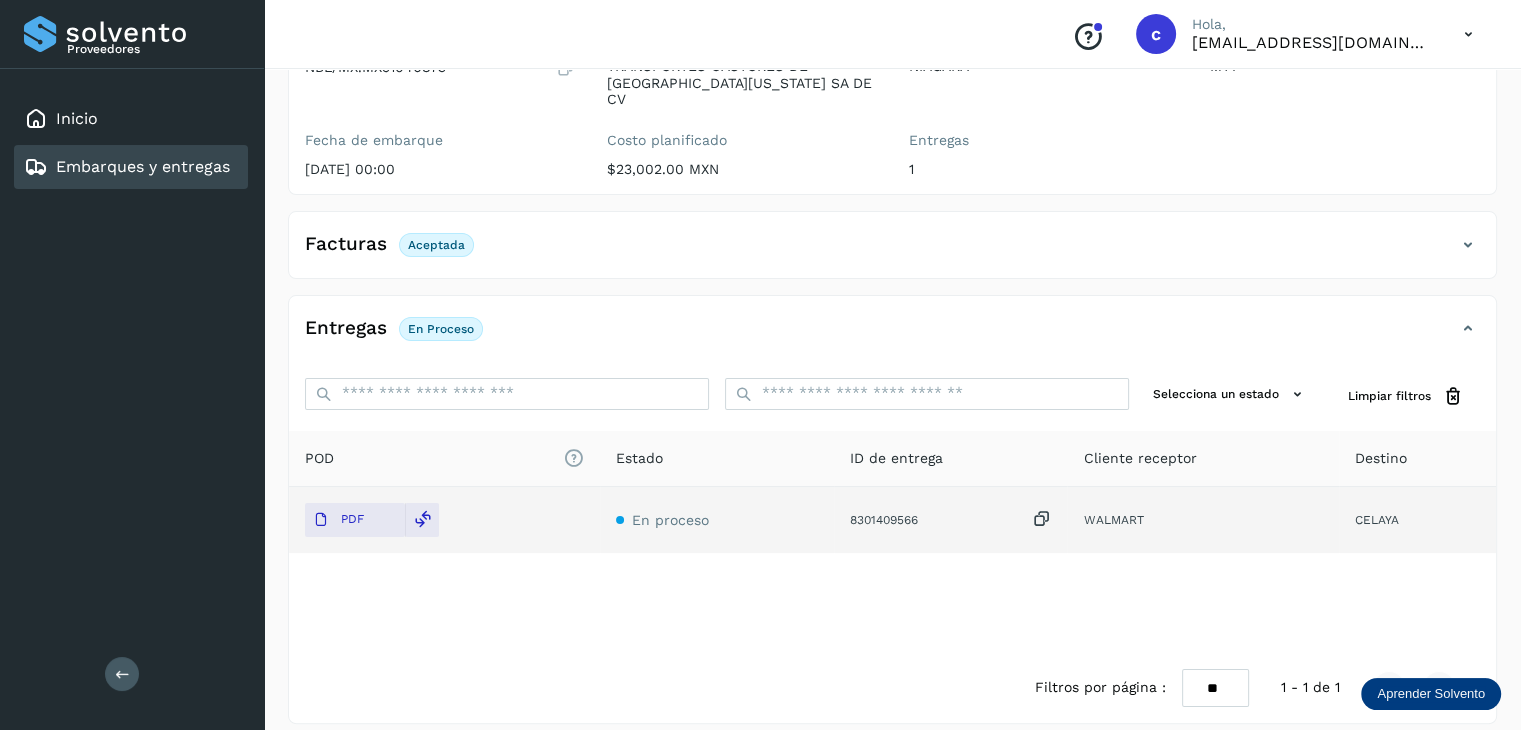 click on "Embarques y entregas" at bounding box center [143, 166] 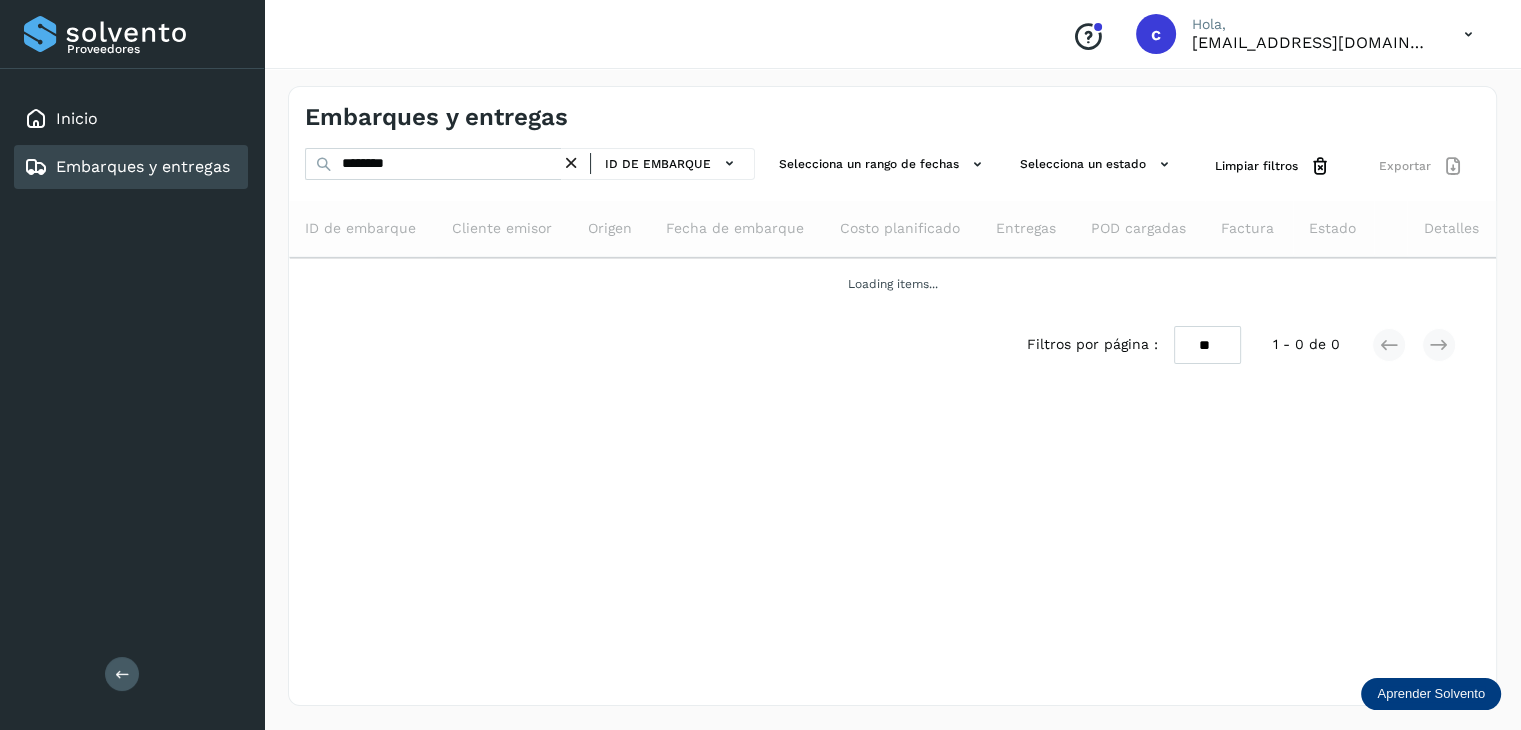 scroll, scrollTop: 0, scrollLeft: 0, axis: both 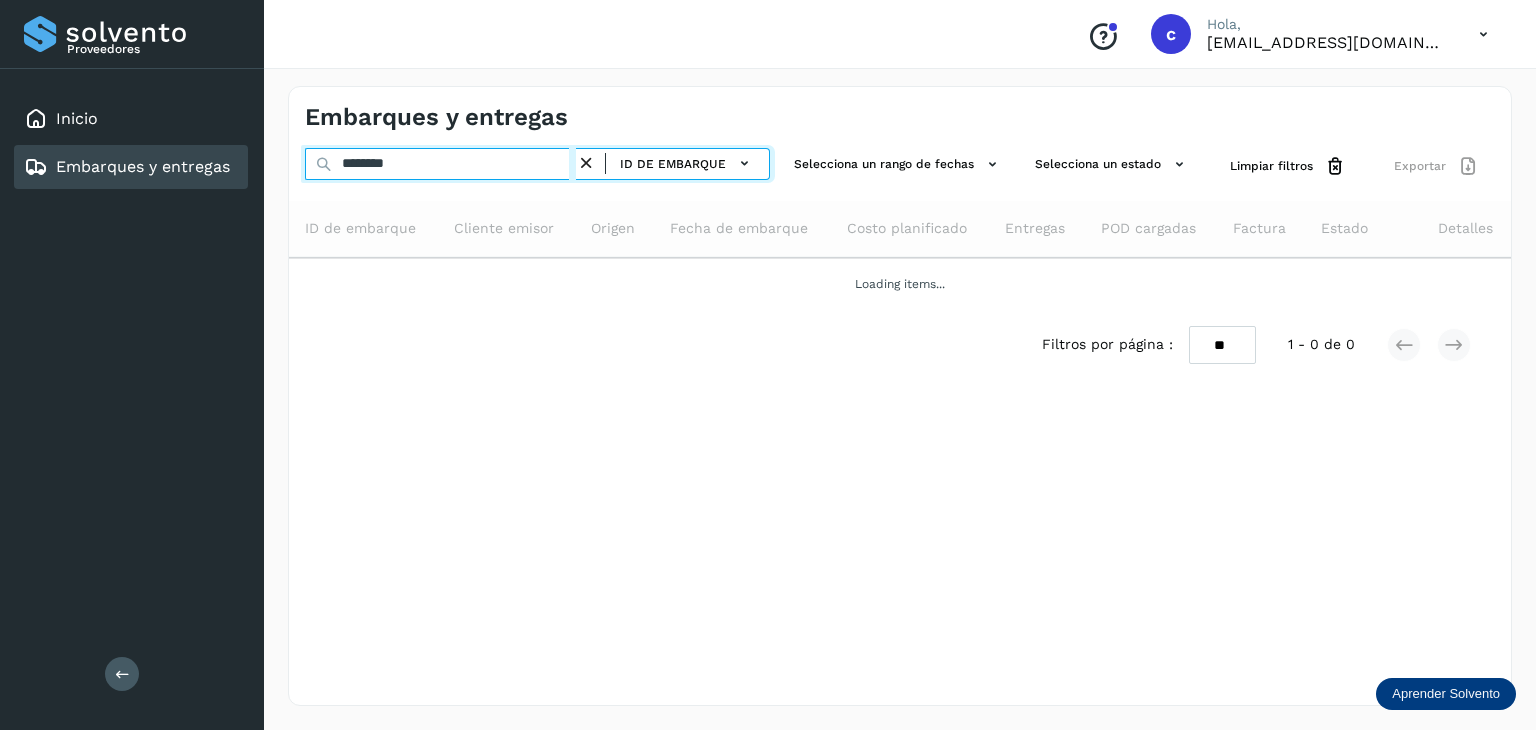 drag, startPoint x: 431, startPoint y: 161, endPoint x: 306, endPoint y: 153, distance: 125.25574 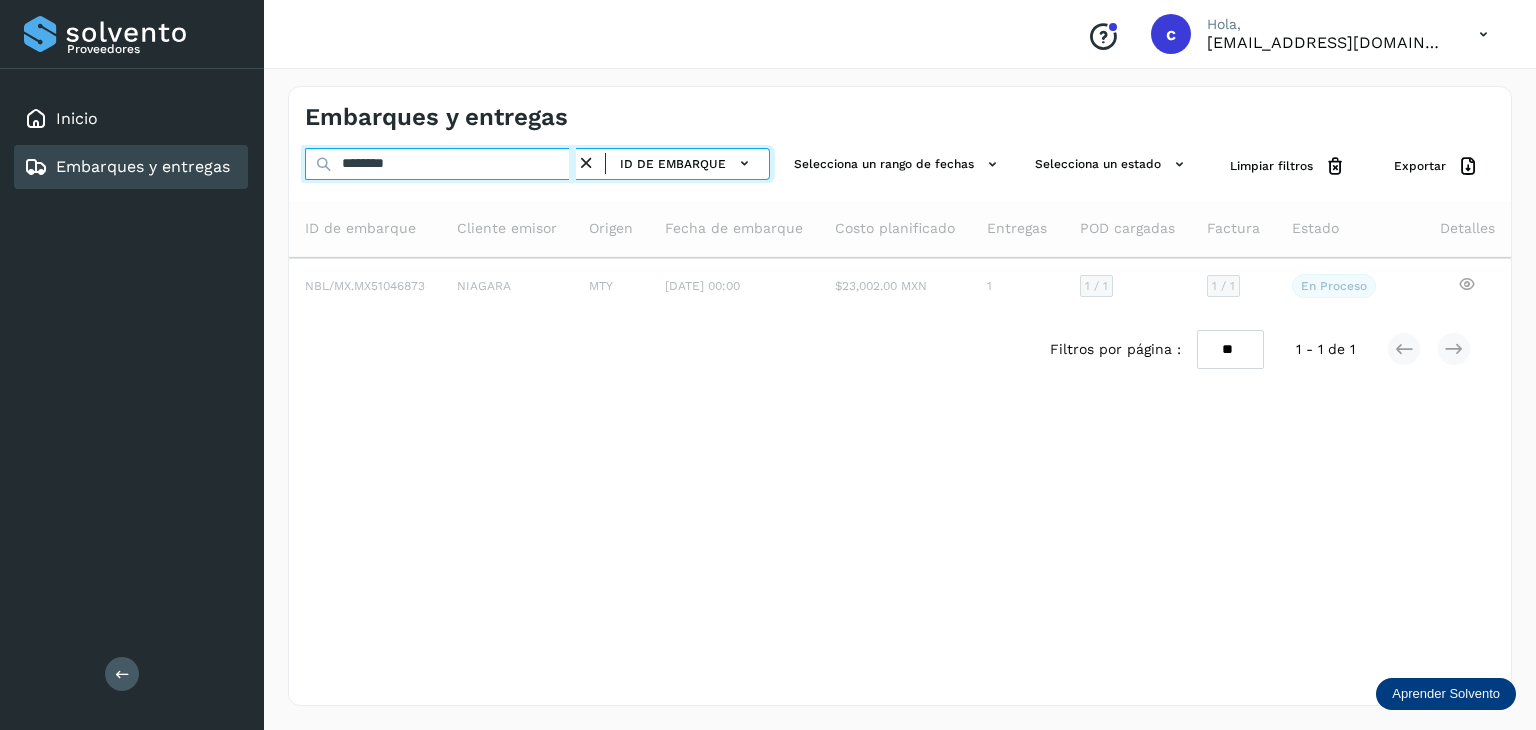 type on "********" 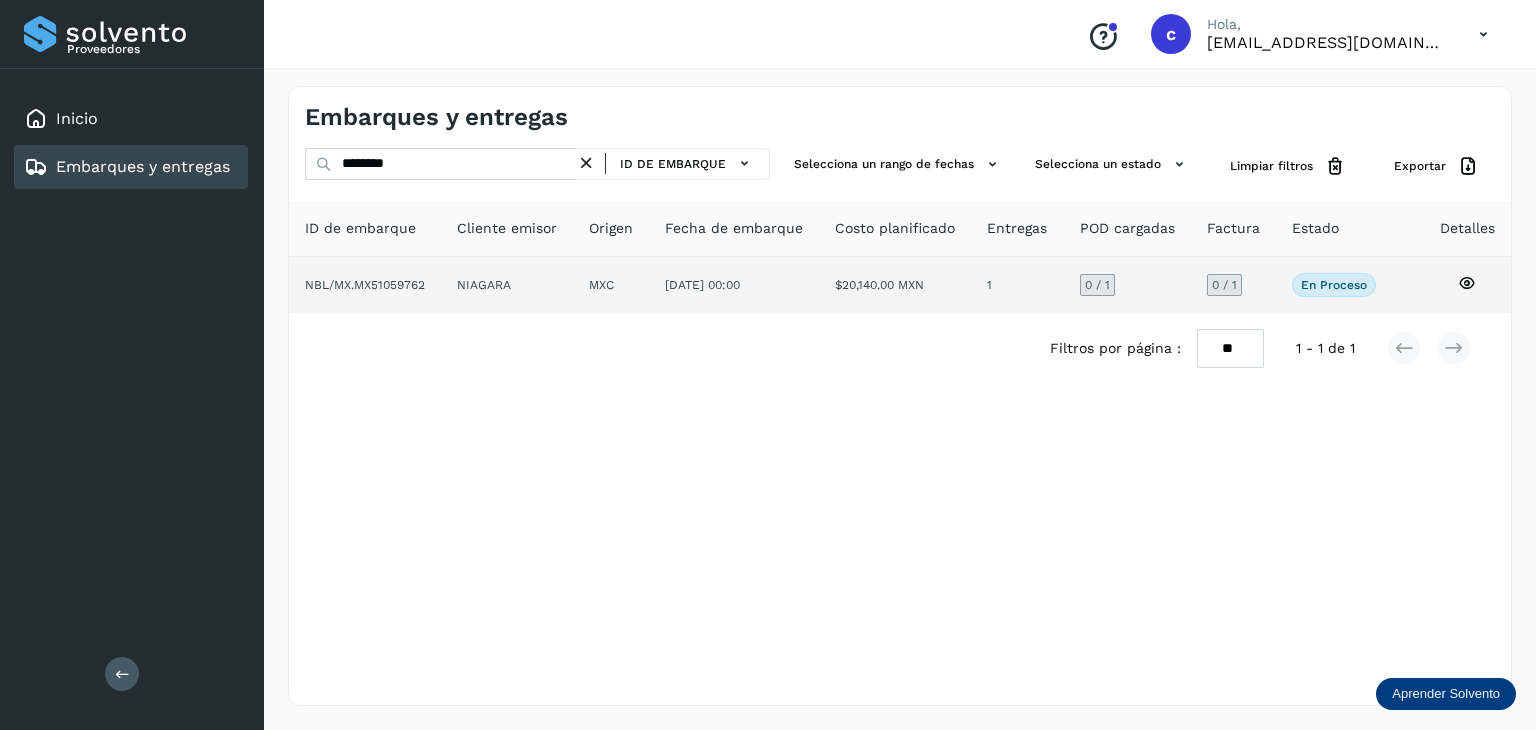 click 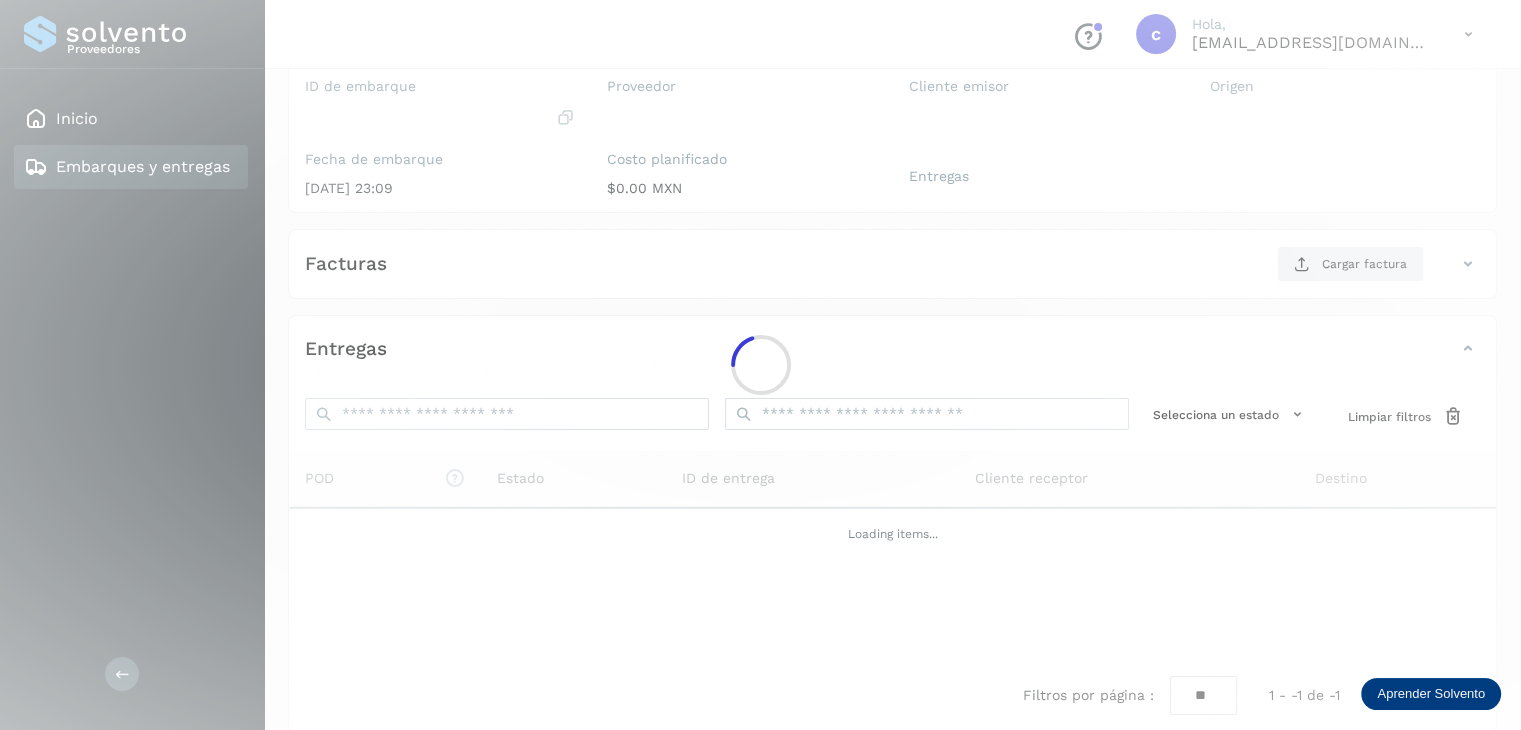 scroll, scrollTop: 204, scrollLeft: 0, axis: vertical 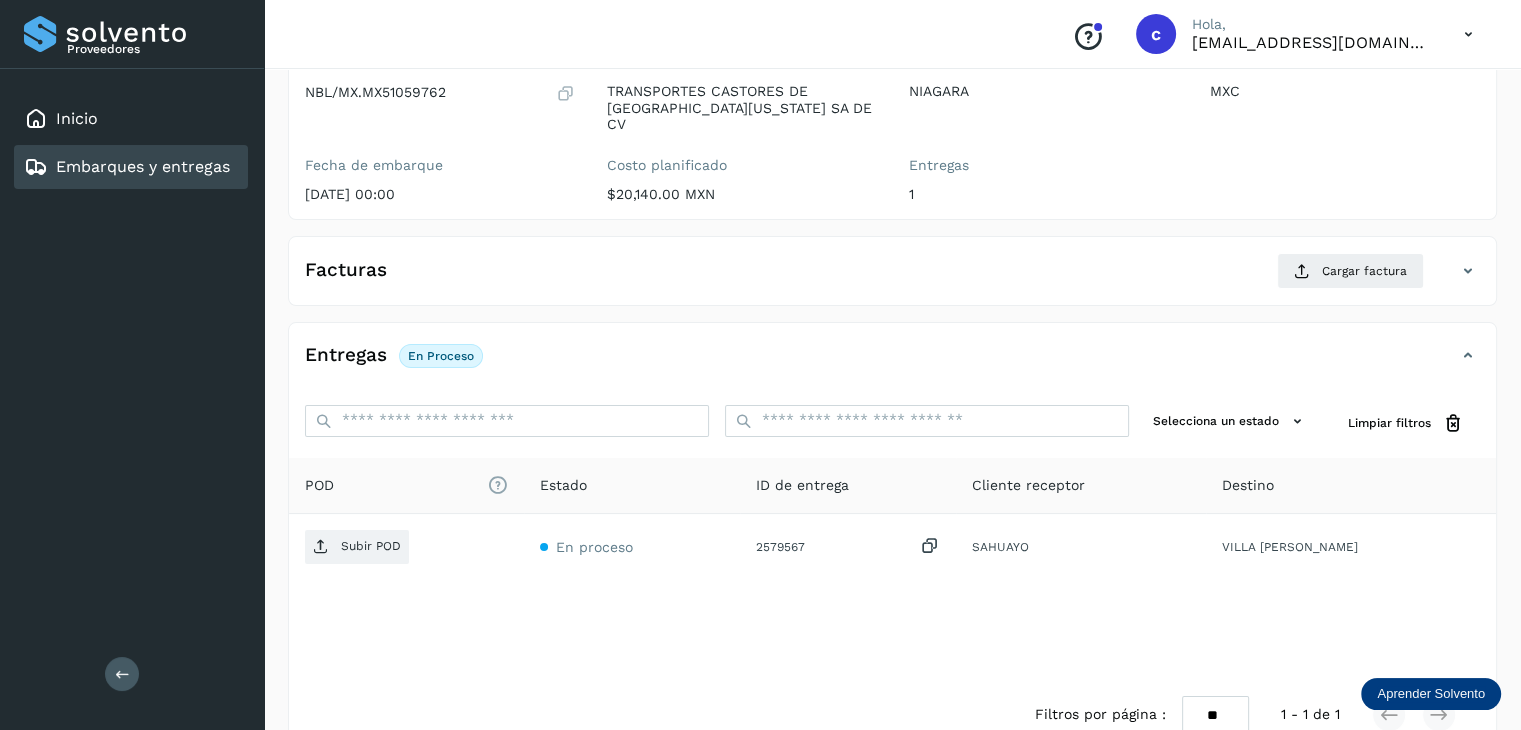 click on "Embarques y entregas" at bounding box center (143, 166) 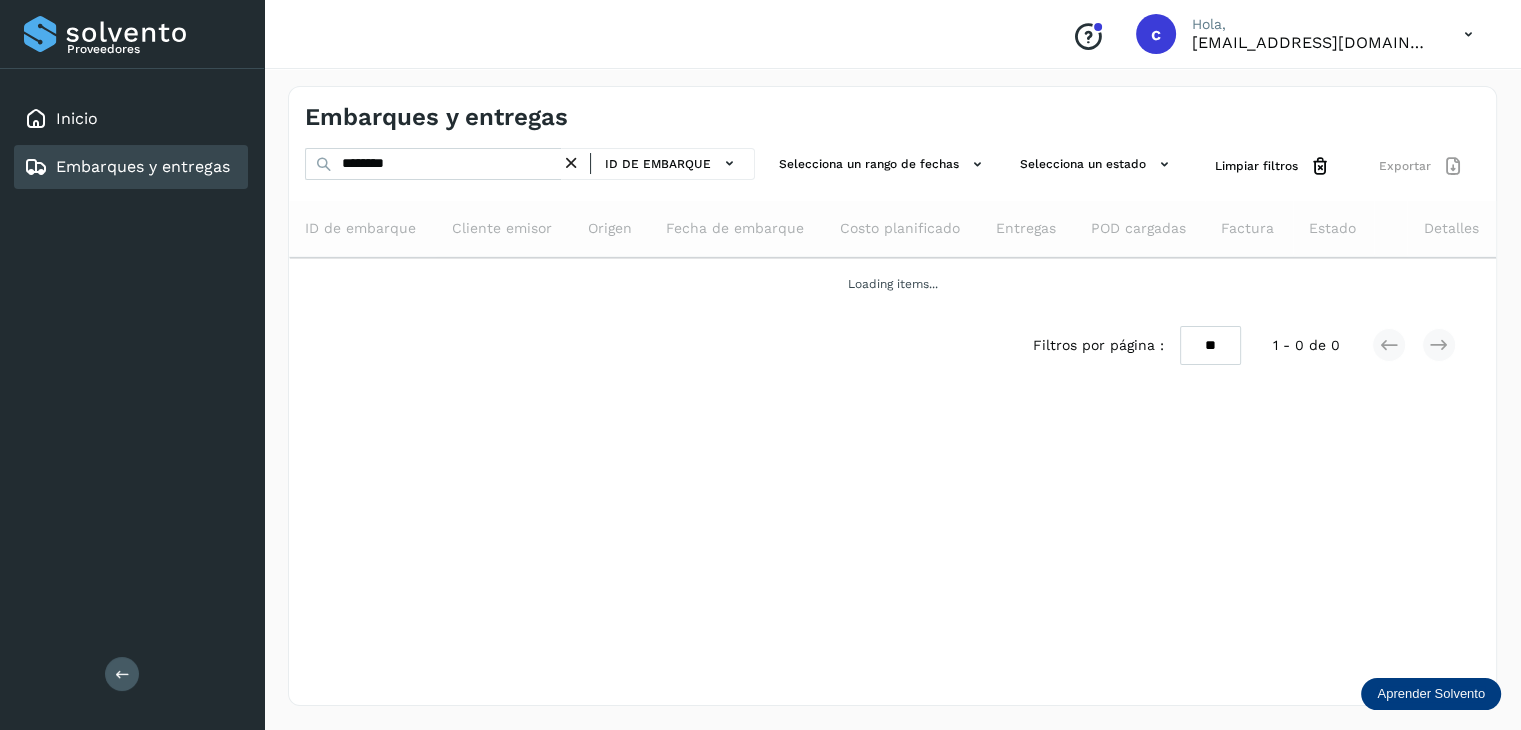 scroll, scrollTop: 0, scrollLeft: 0, axis: both 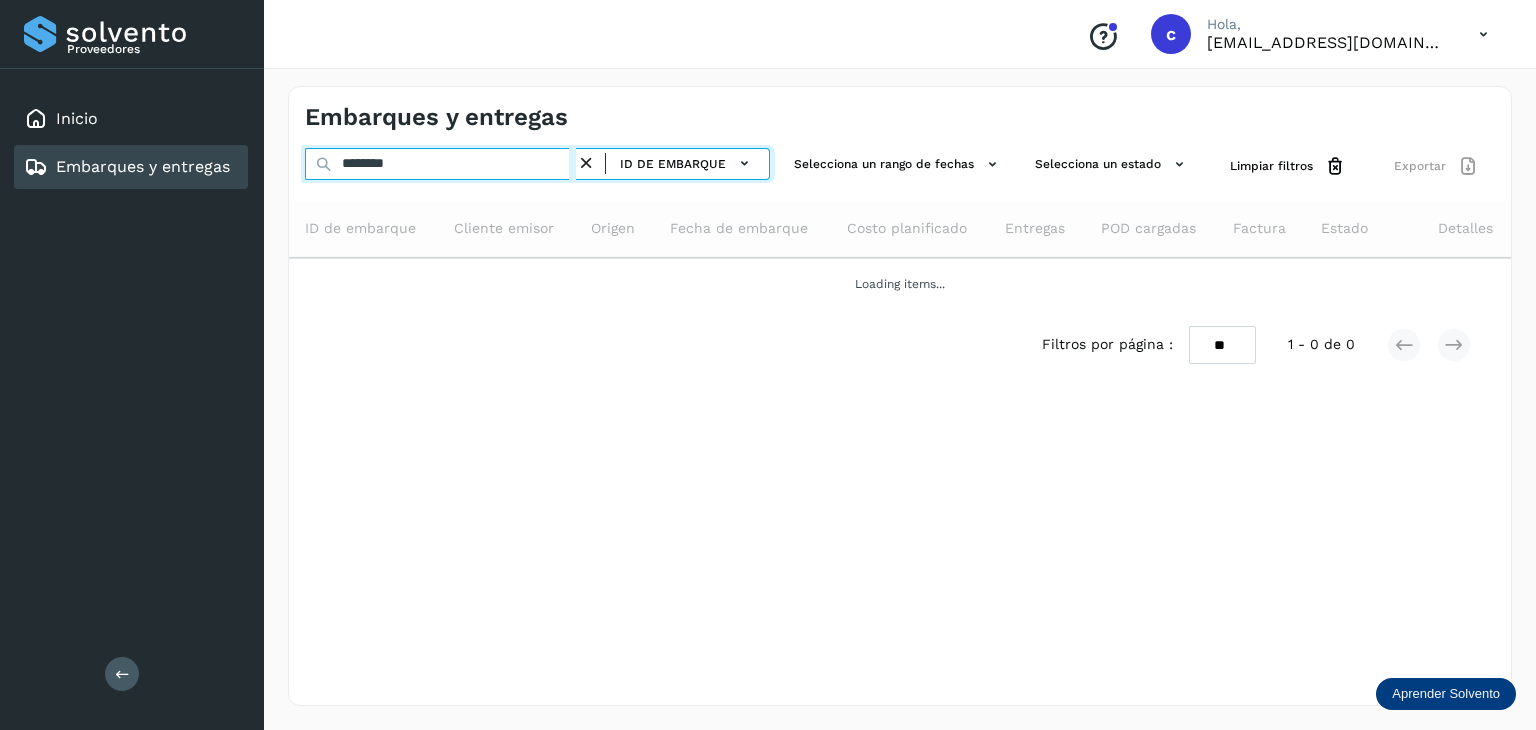 drag, startPoint x: 417, startPoint y: 164, endPoint x: 168, endPoint y: 162, distance: 249.00803 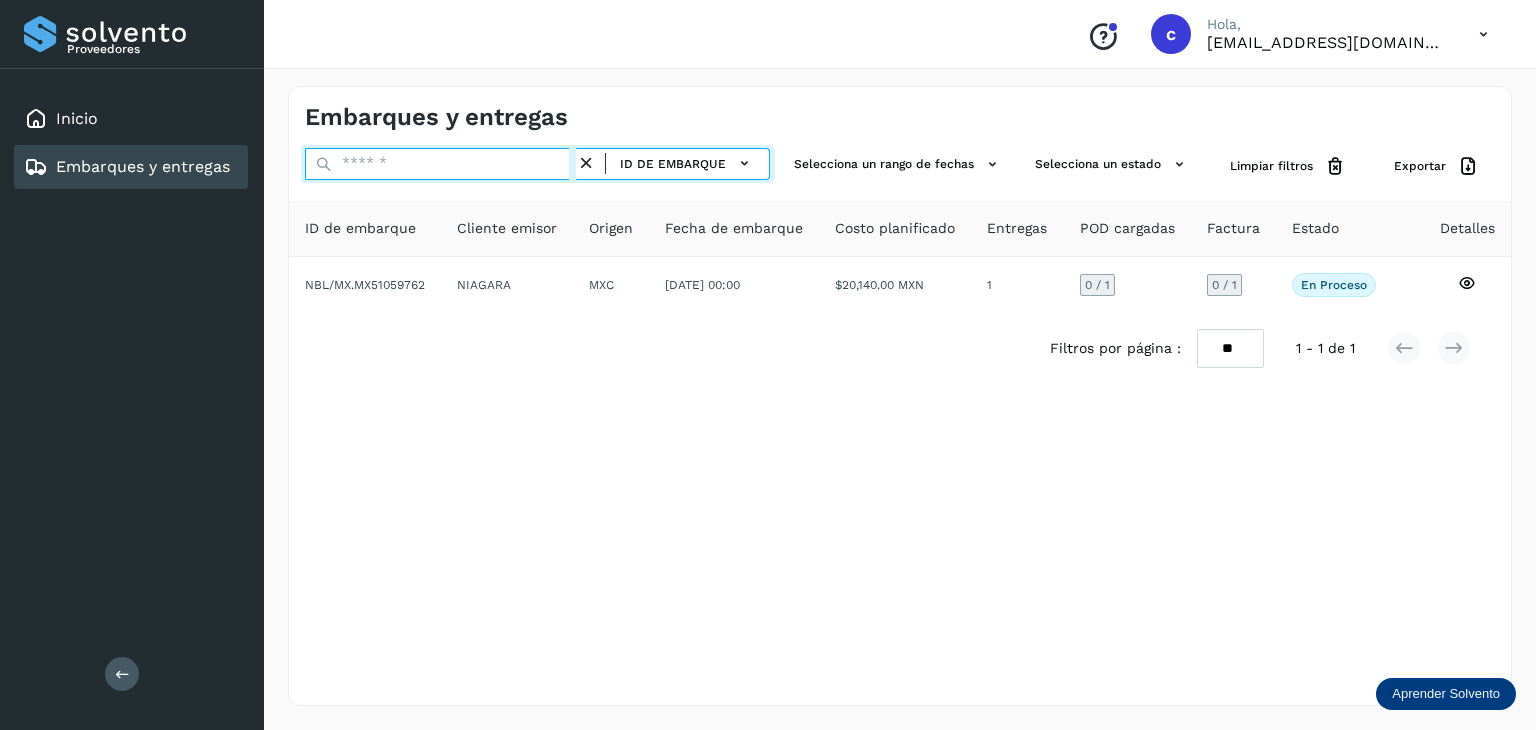 paste on "********" 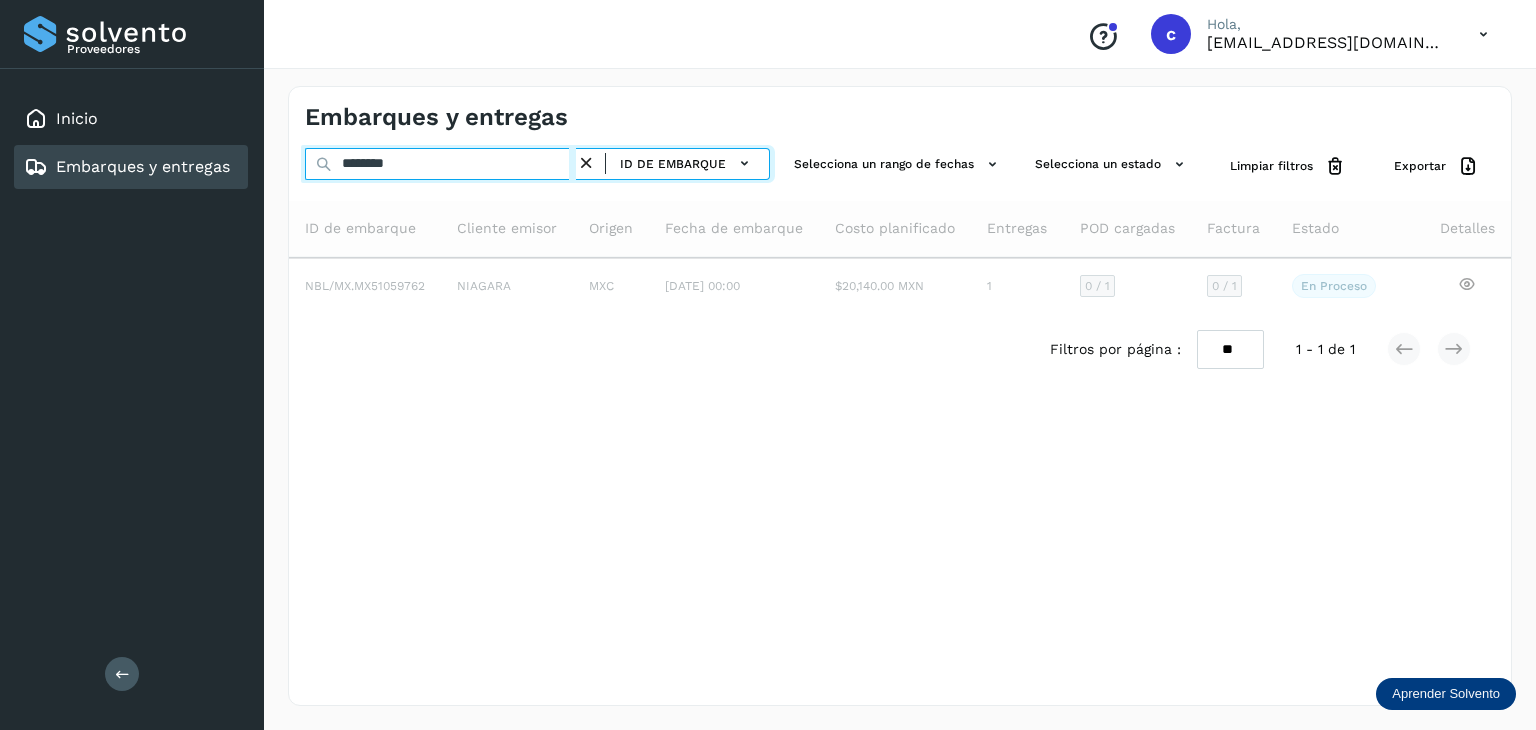 type on "********" 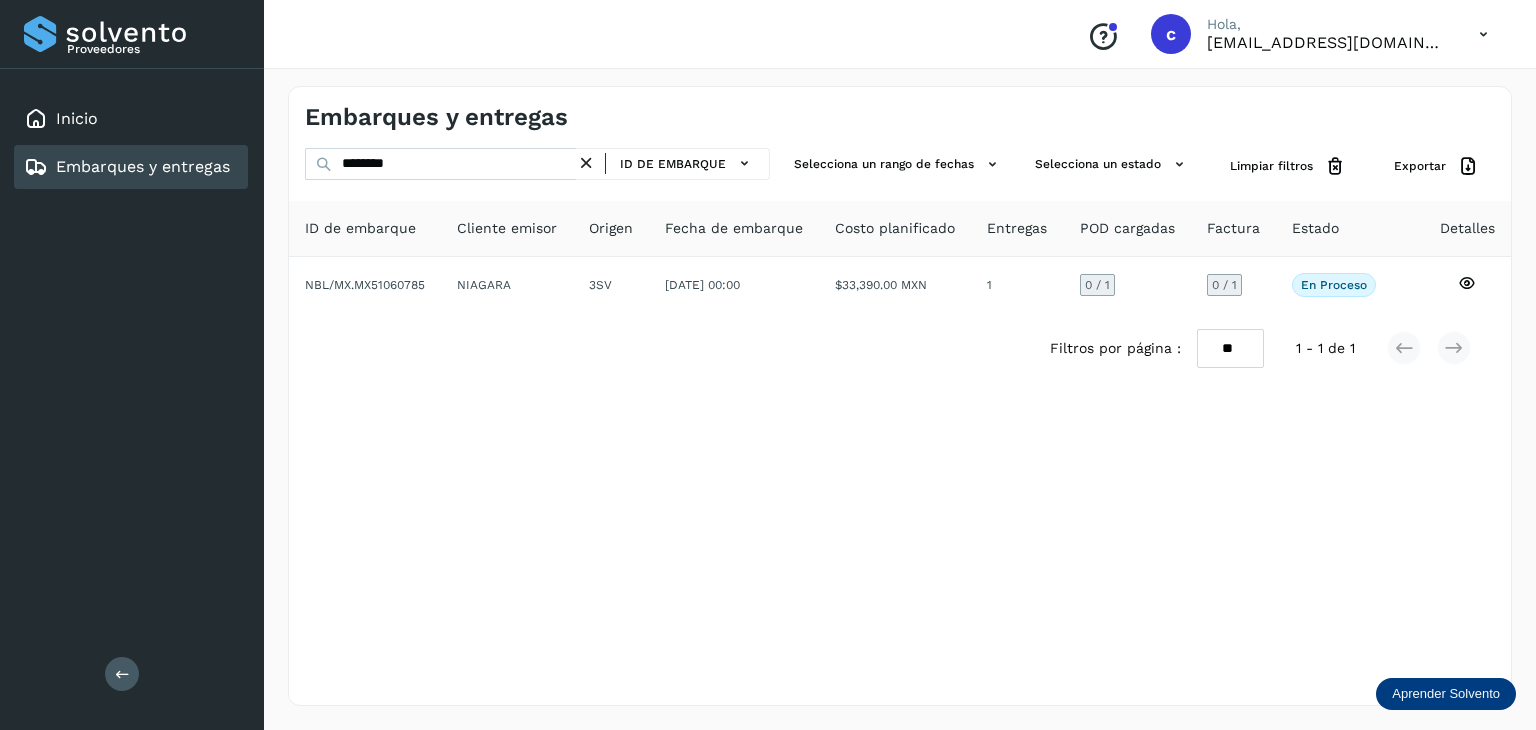 click on "Embarques y entregas ******** ID de embarque Selecciona un rango de fechas  Selecciona un estado Limpiar filtros Exportar ID de embarque Cliente emisor Origen Fecha de embarque Costo planificado Entregas POD cargadas Factura Estado Detalles NBL/MX.MX51060785 NIAGARA 3SV [DATE] 00:00  $33,390.00 MXN  1 0  / 1 0 / 1 En proceso
Verifica el estado de la factura o entregas asociadas a este embarque
Filtros por página : ** ** ** 1 - 1 de 1" at bounding box center (900, 396) 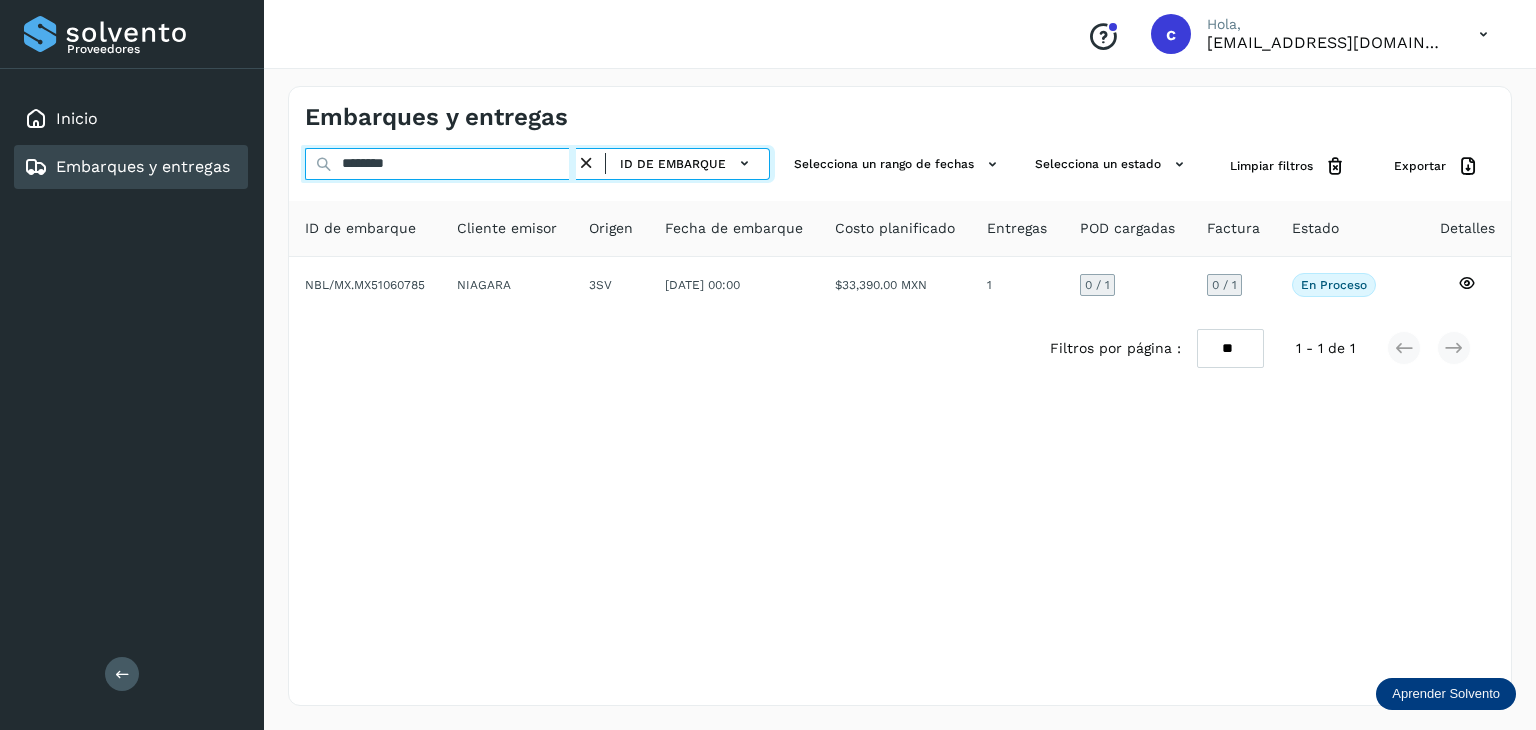 drag, startPoint x: 367, startPoint y: 176, endPoint x: 121, endPoint y: 143, distance: 248.20355 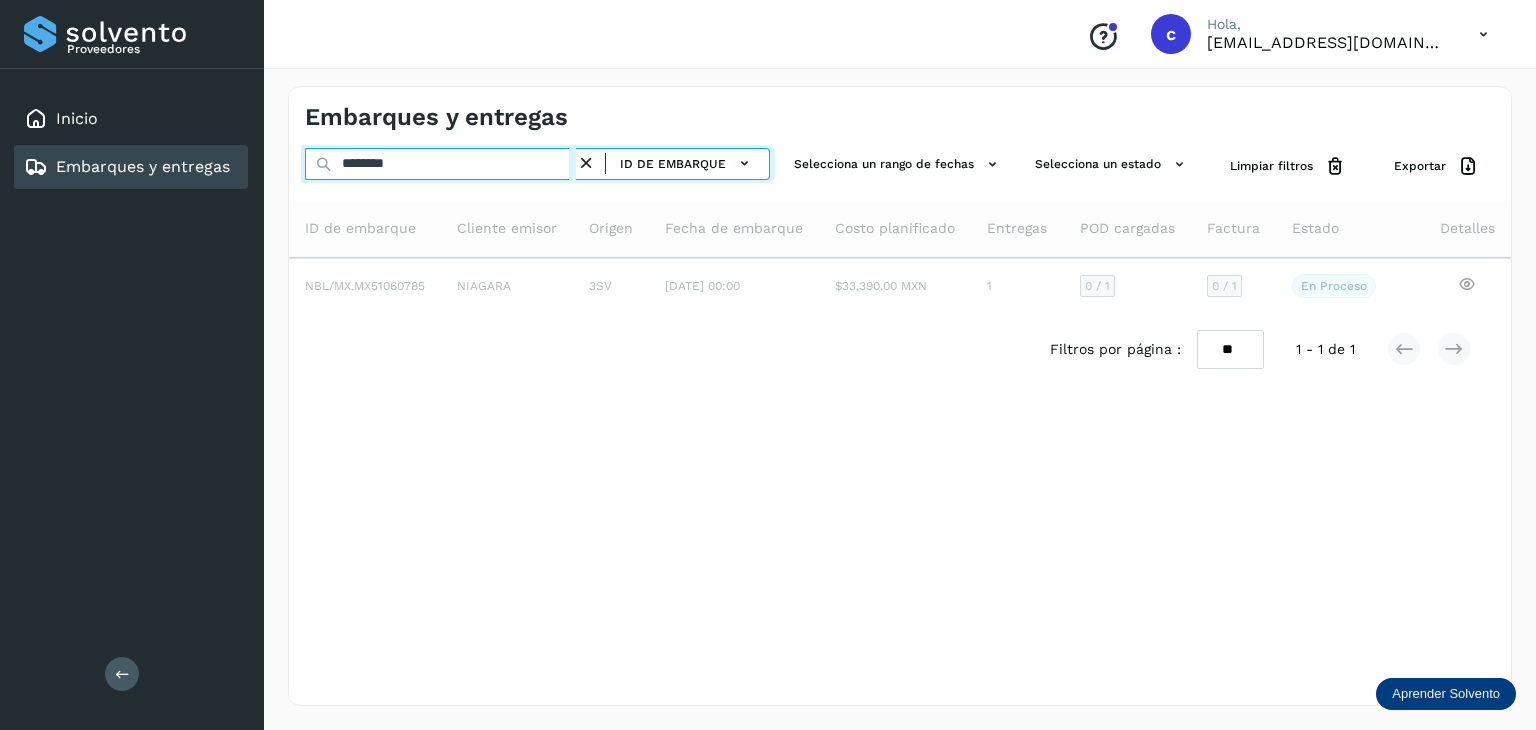 type on "********" 